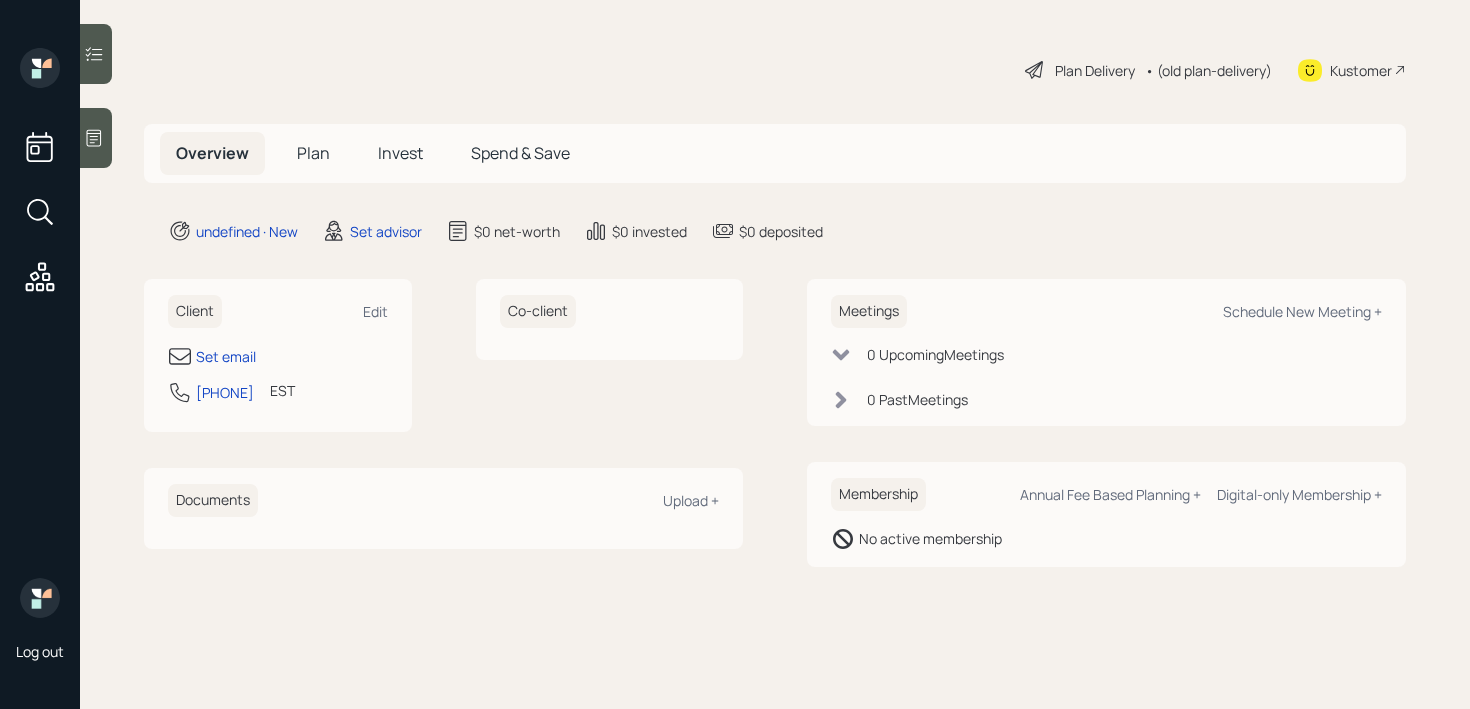 scroll, scrollTop: 0, scrollLeft: 0, axis: both 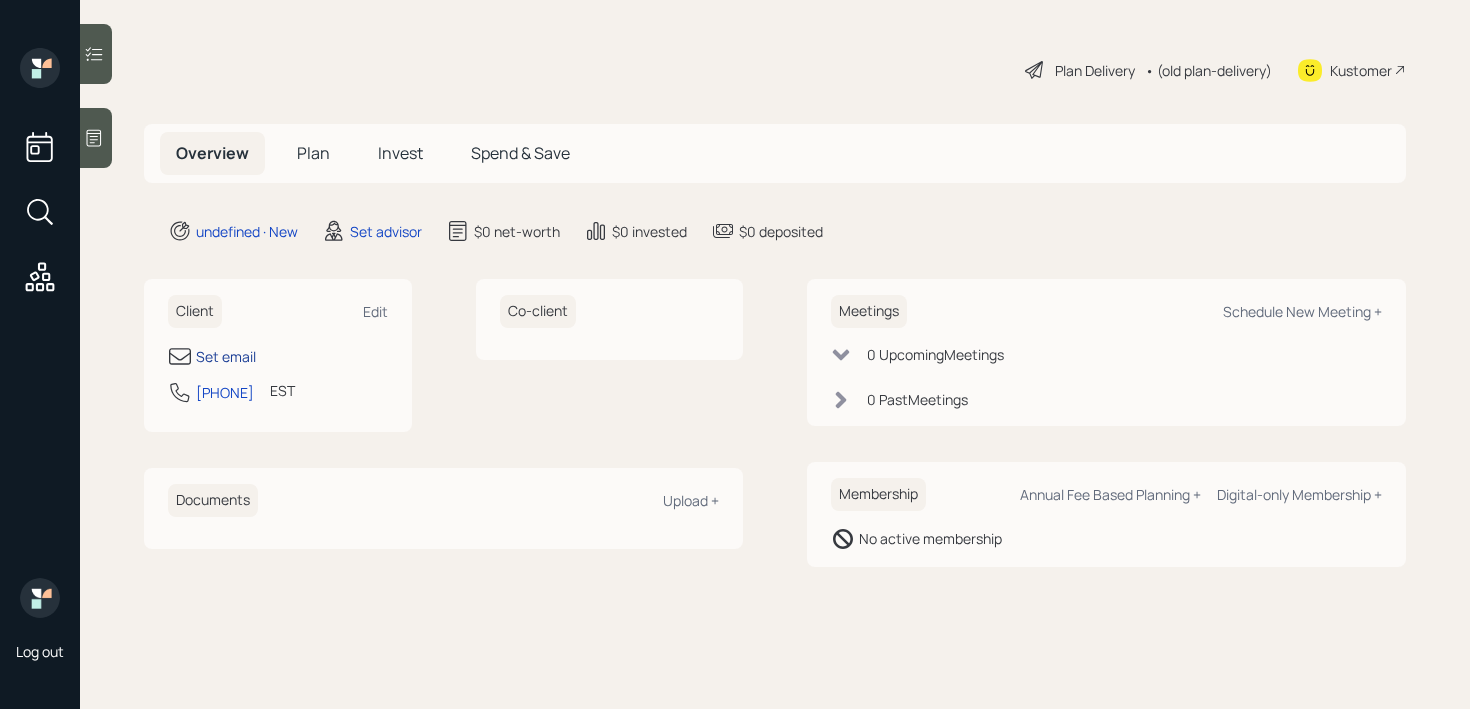 click on "Set email" at bounding box center [226, 356] 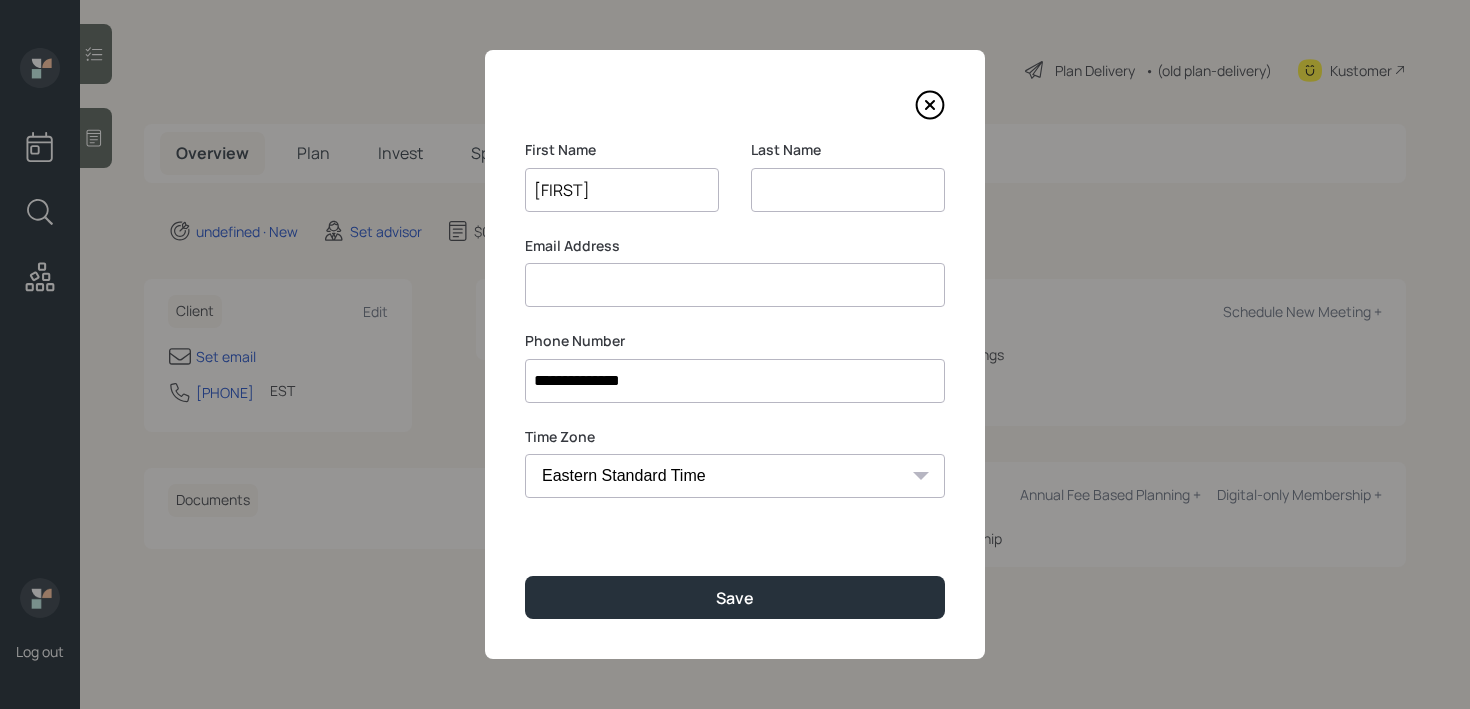 type on "[FIRST]" 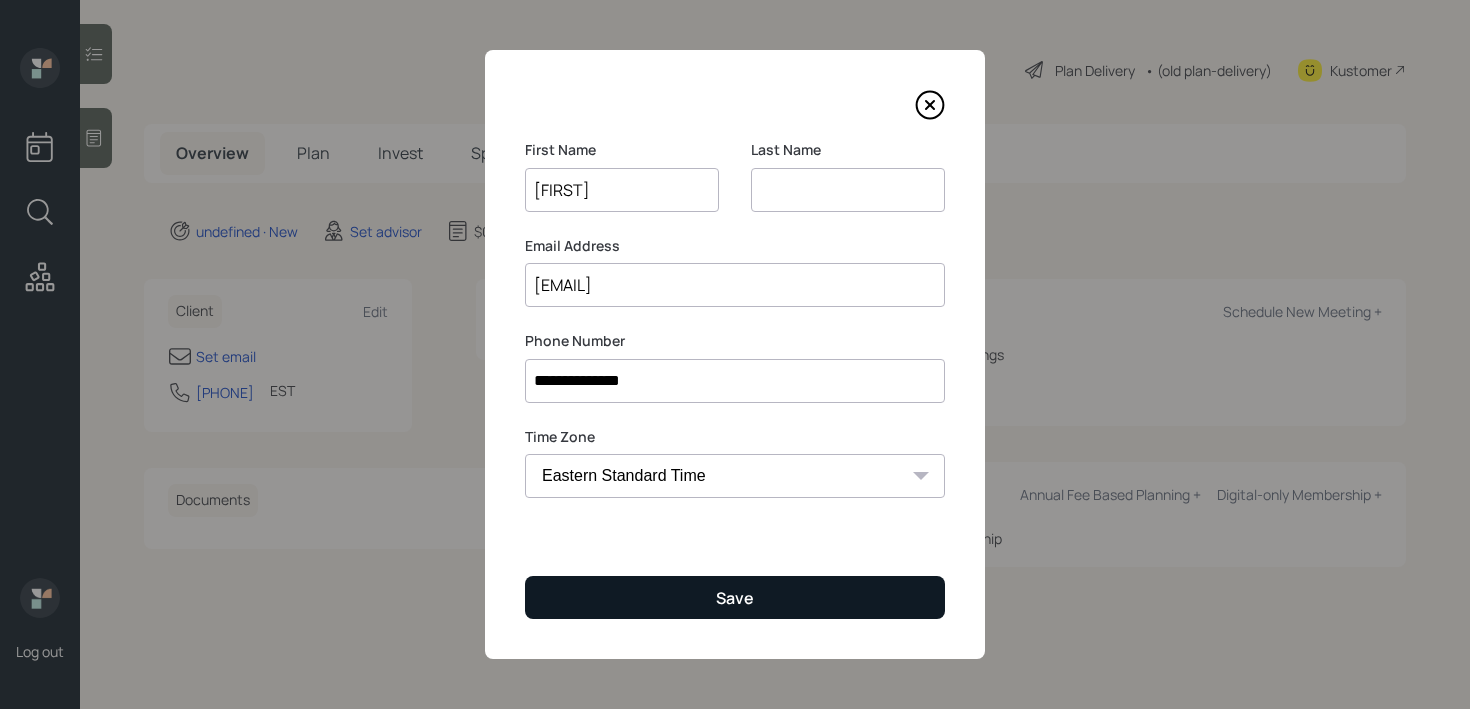 type on "[EMAIL]" 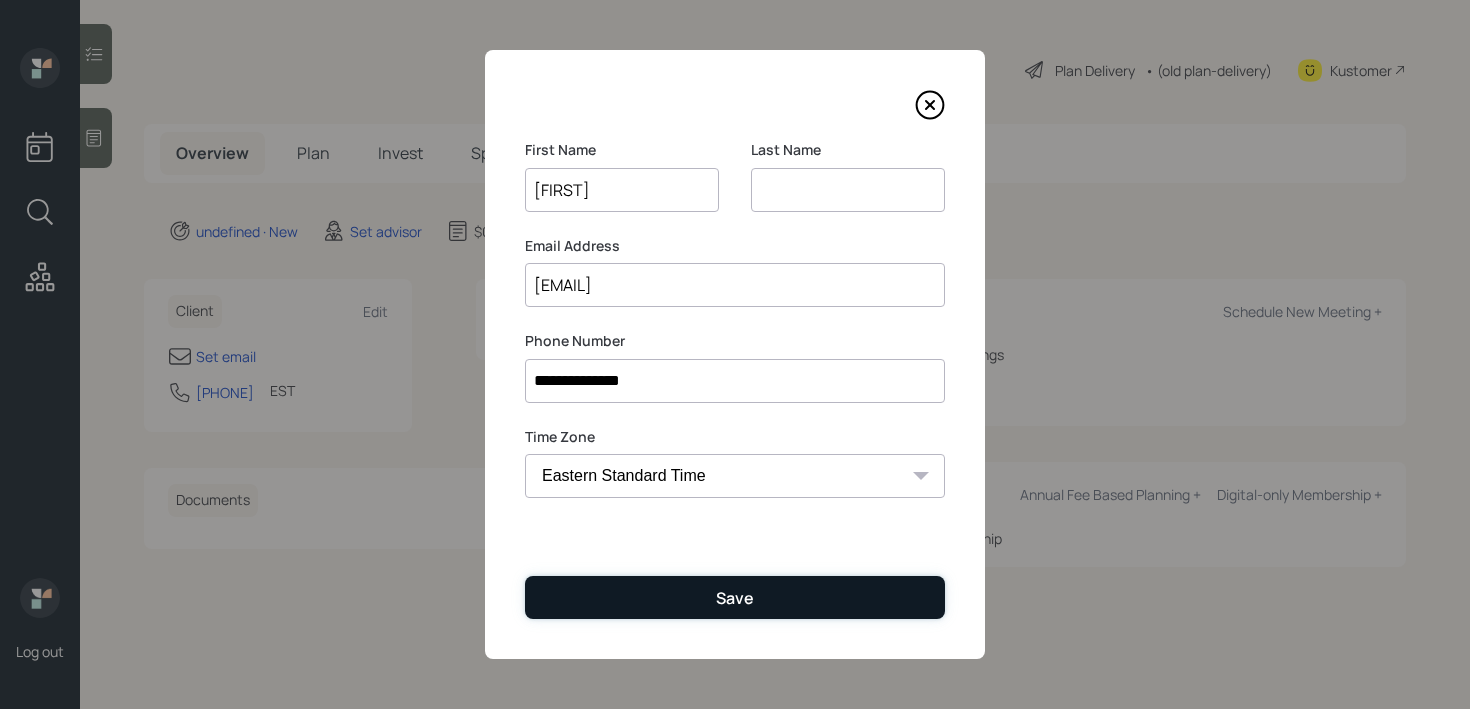 click on "Save" at bounding box center (735, 597) 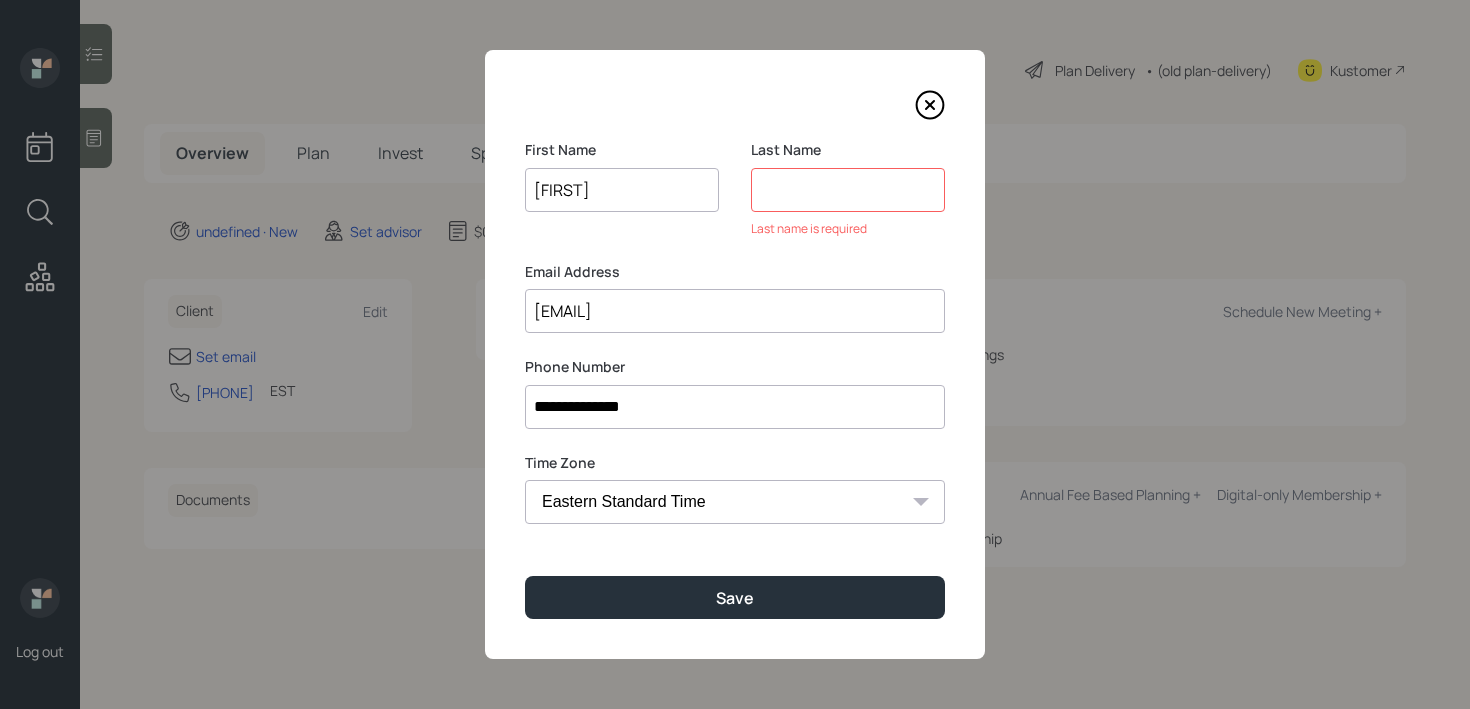 click on "Last Name Last name is required" at bounding box center (848, 189) 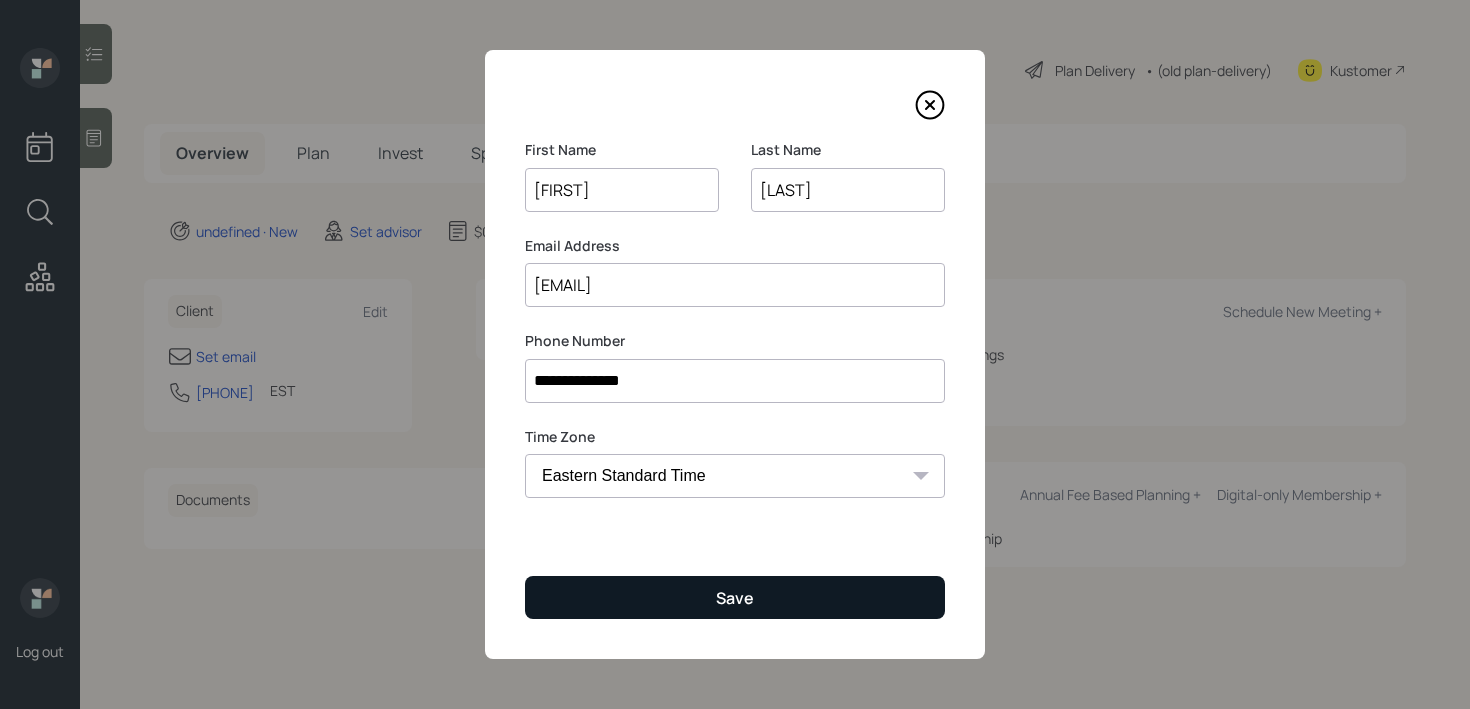 type on "[LAST]" 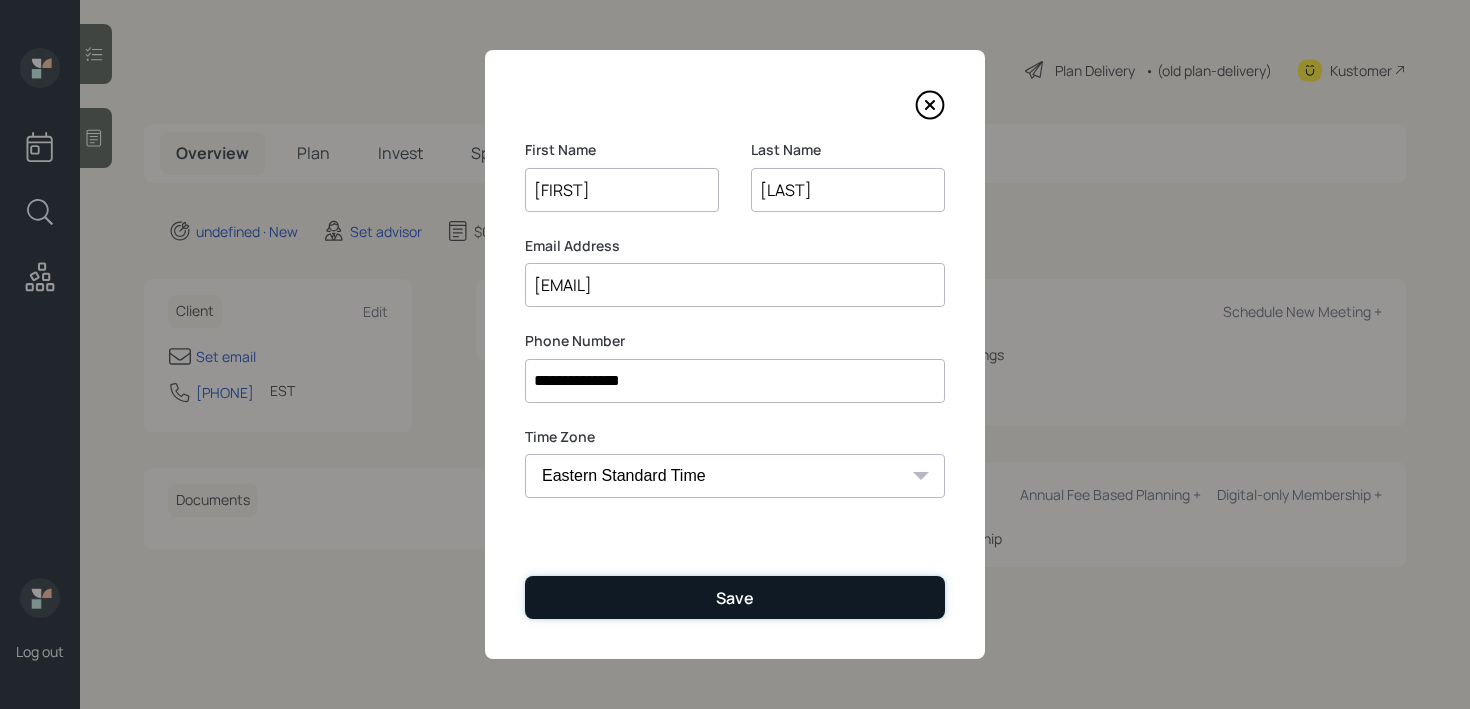 click on "Save" at bounding box center (735, 598) 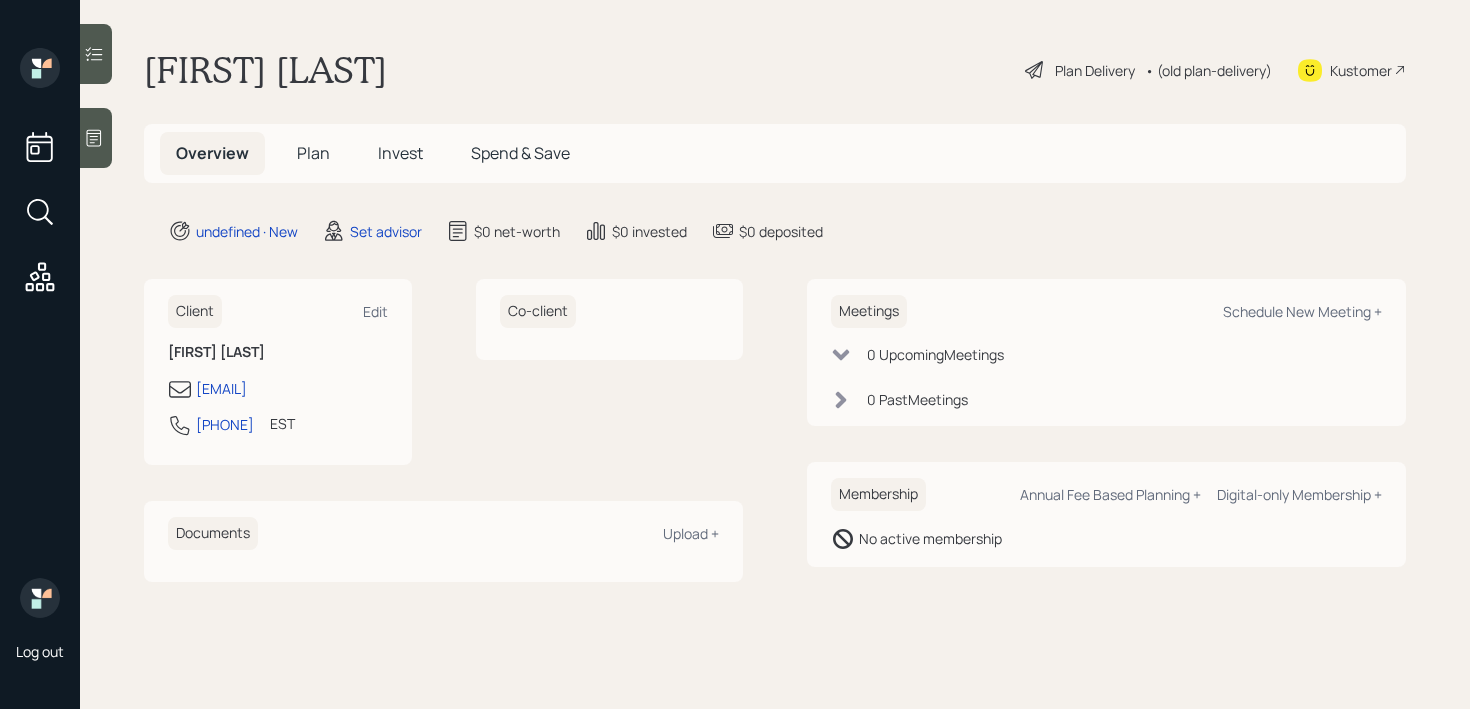 click 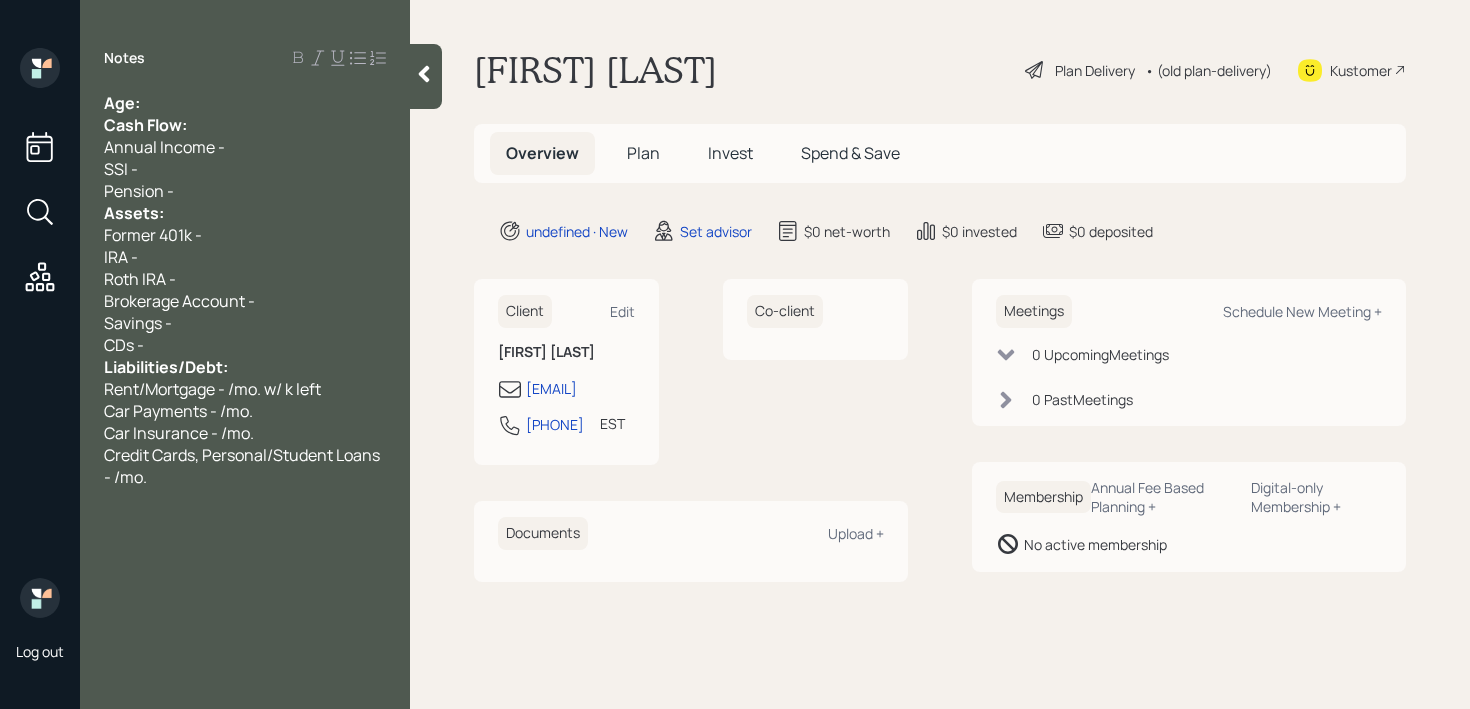 click on "Age:" at bounding box center [245, 103] 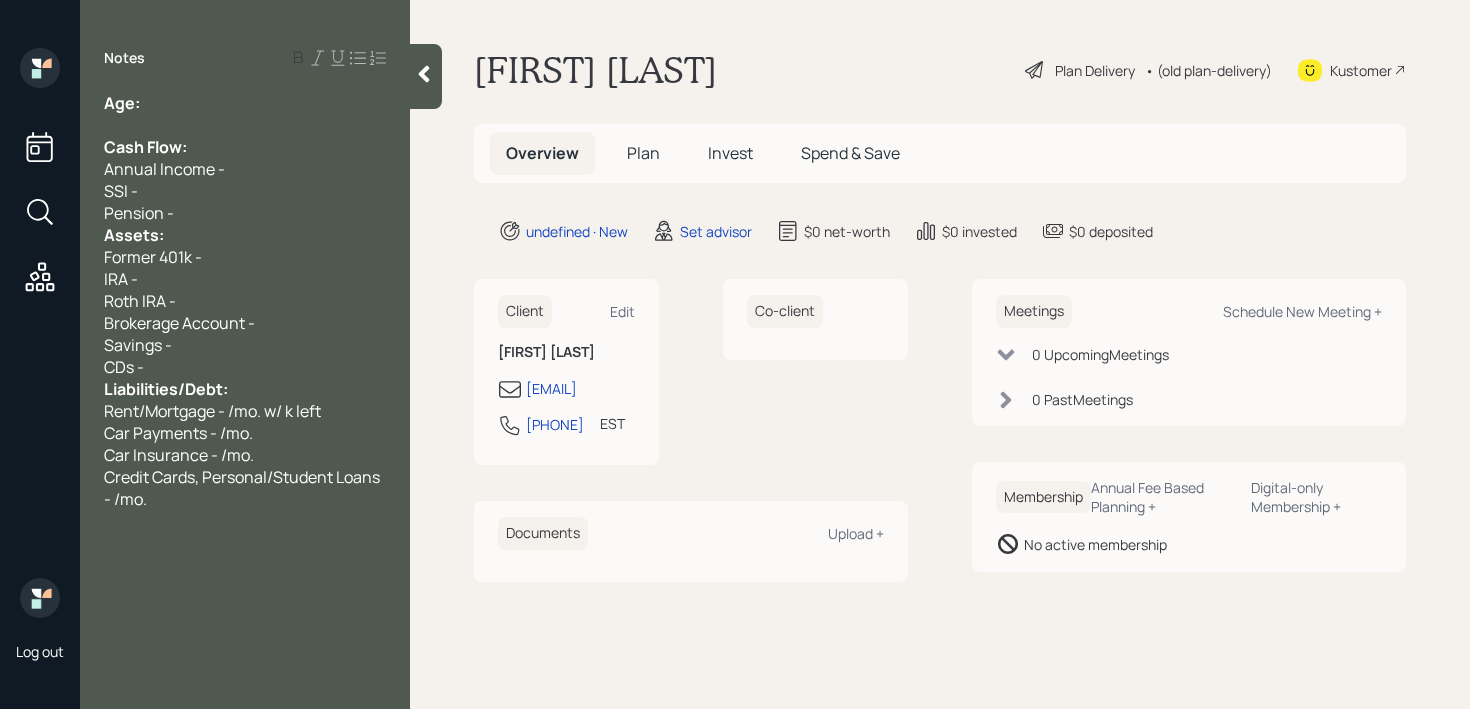 click on "Pension -" at bounding box center (245, 213) 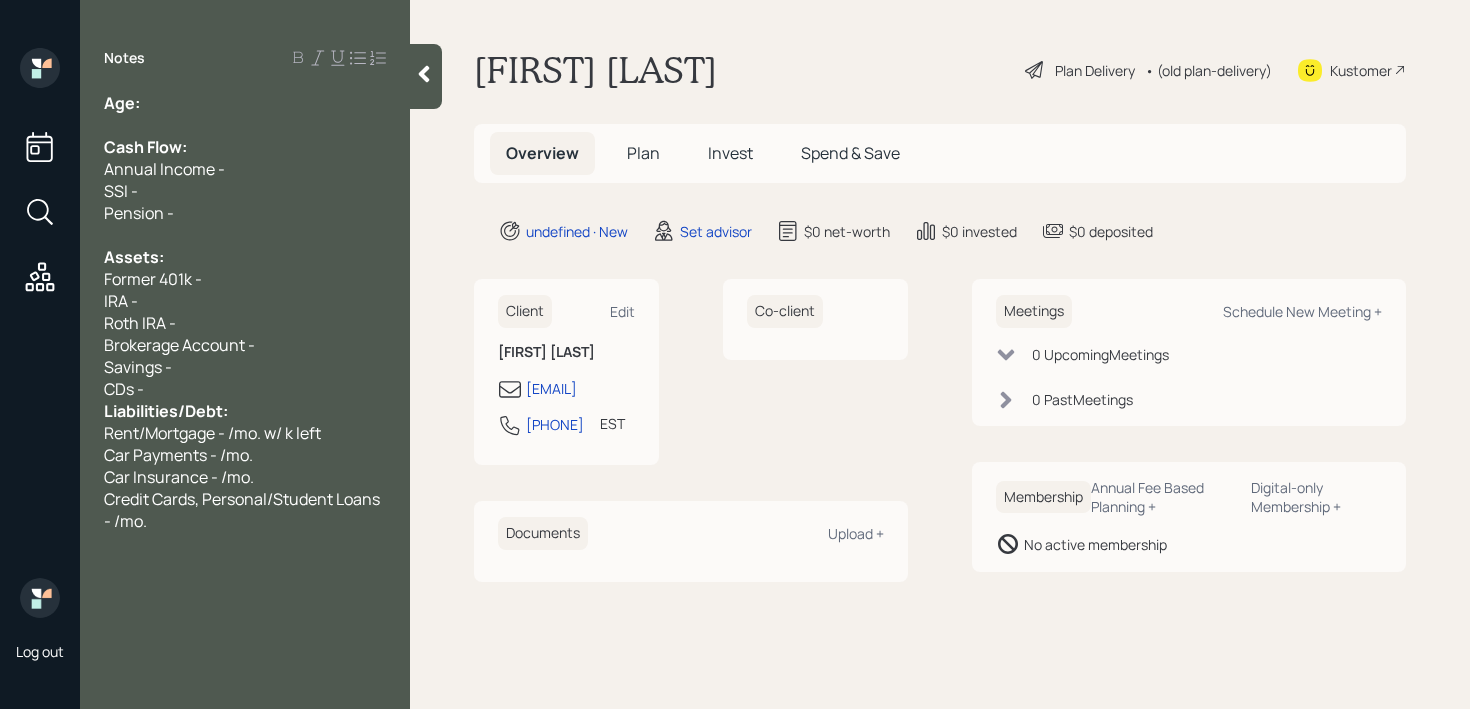 click on "CDs -" at bounding box center (245, 389) 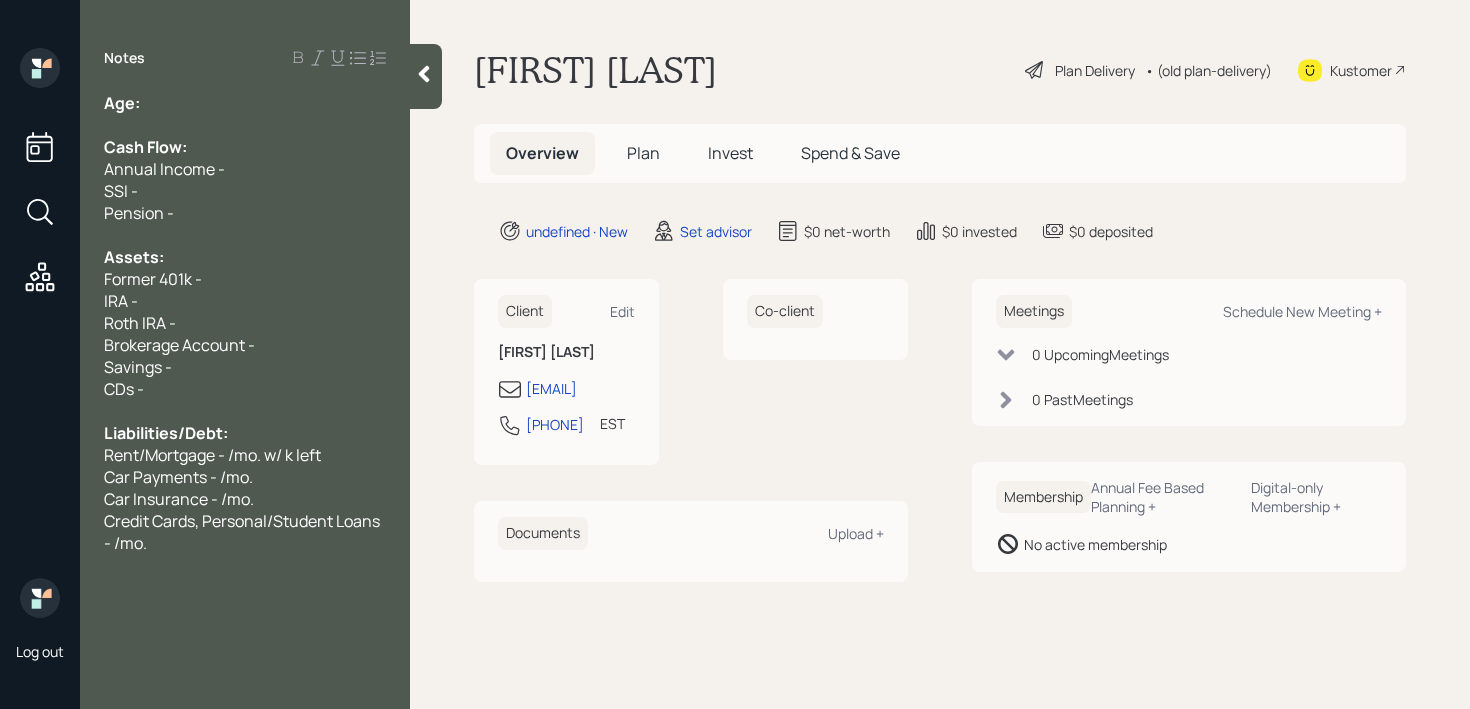 click on "Age:" at bounding box center [245, 103] 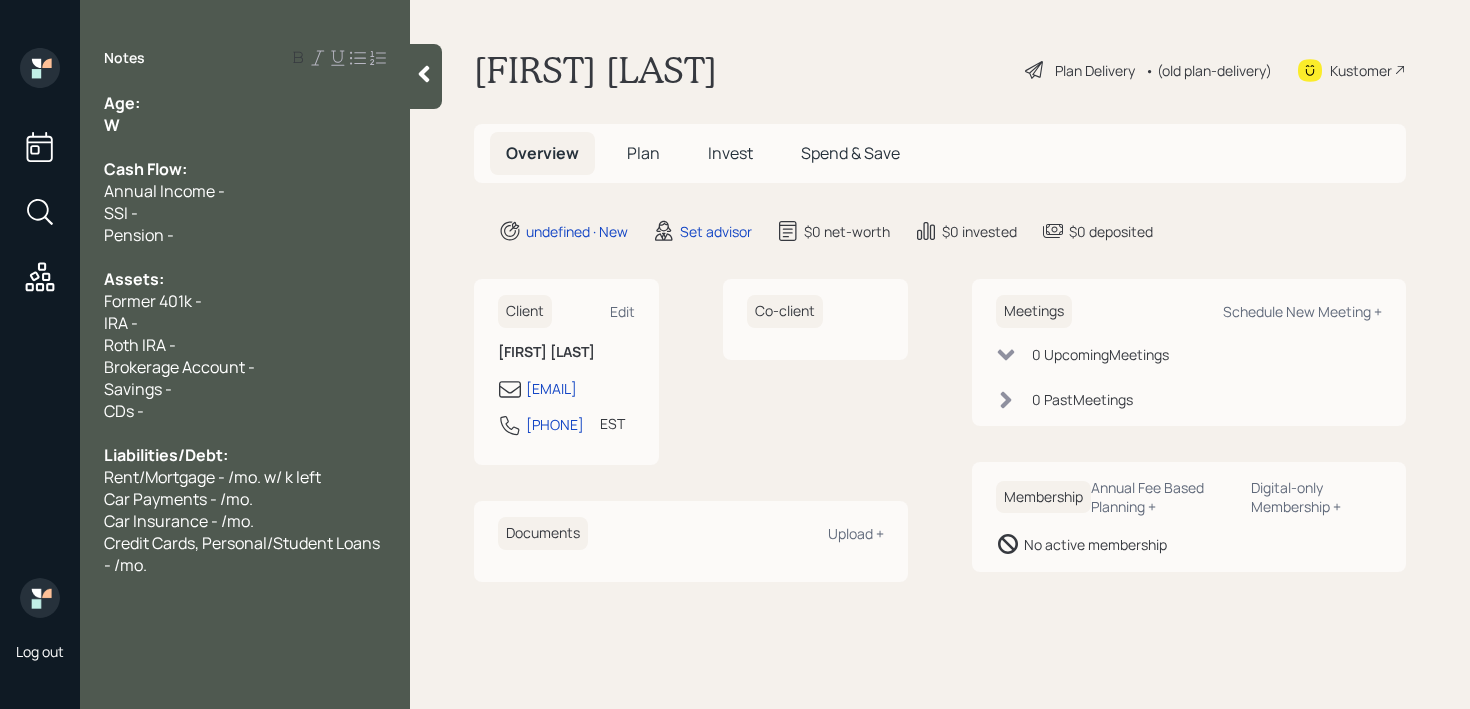 type 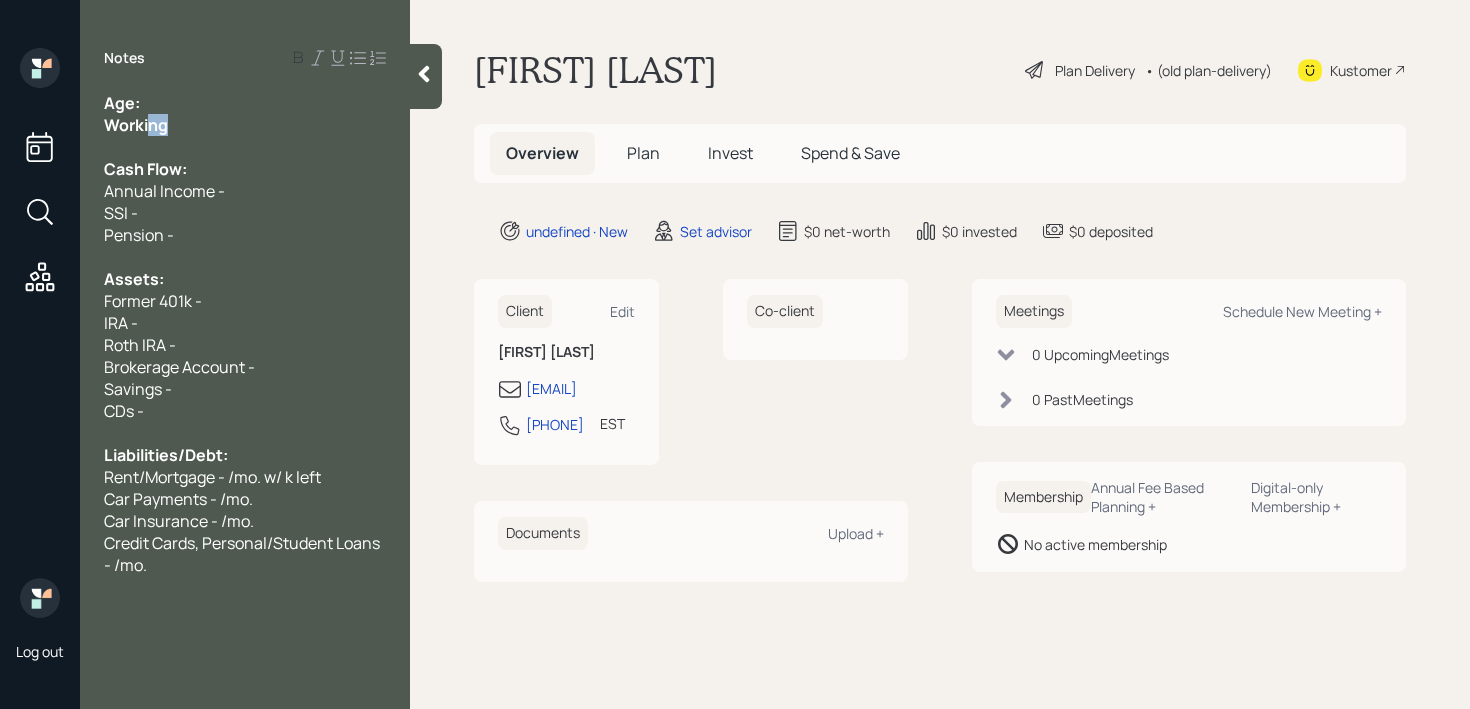 drag, startPoint x: 184, startPoint y: 120, endPoint x: 102, endPoint y: 120, distance: 82 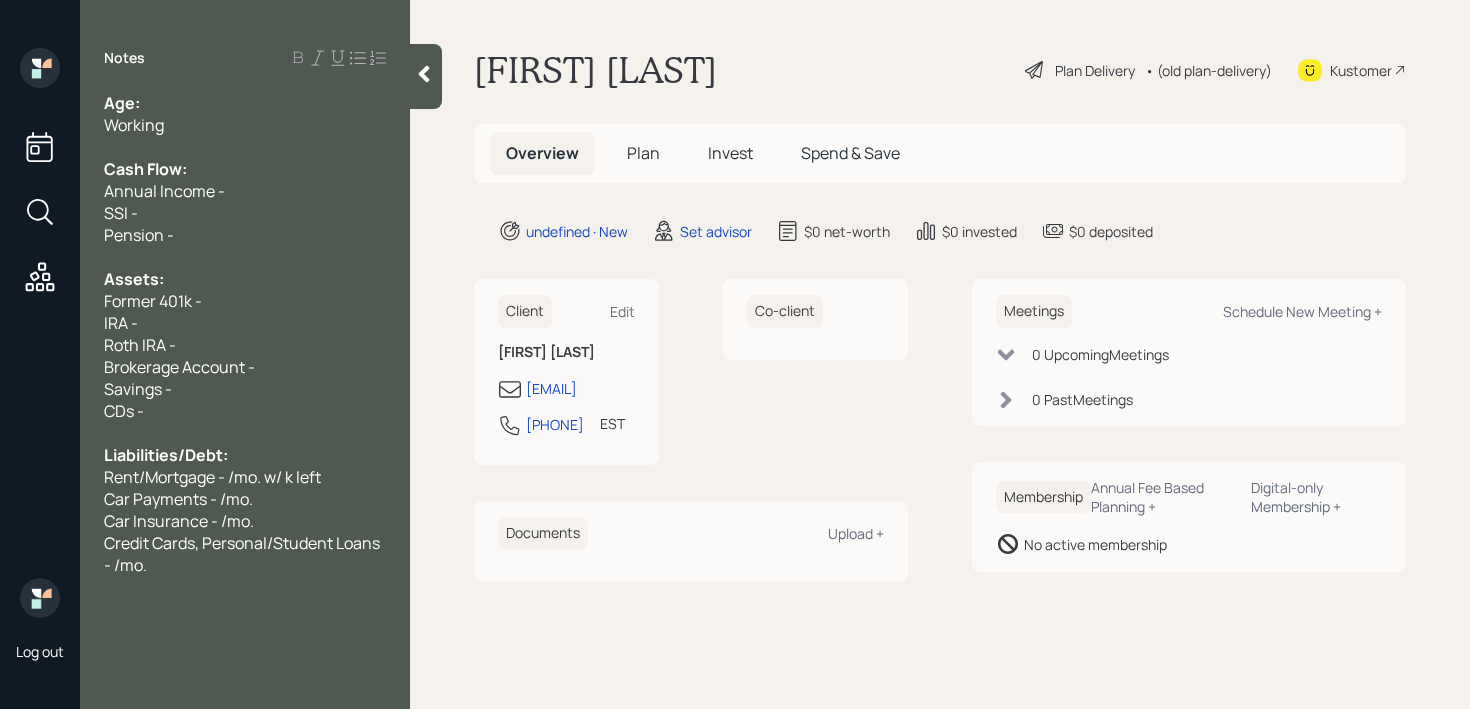 click on "Age:" at bounding box center [245, 103] 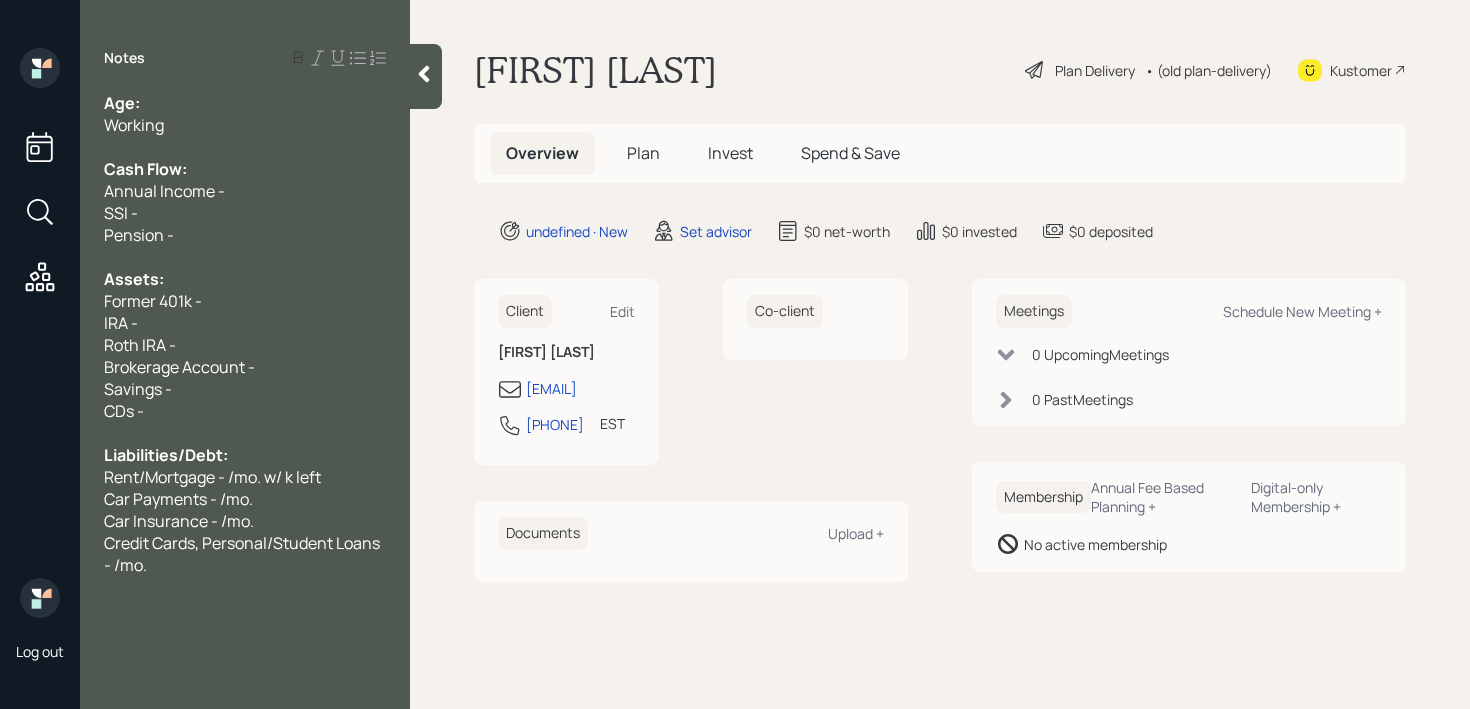 click on "Working" at bounding box center [245, 125] 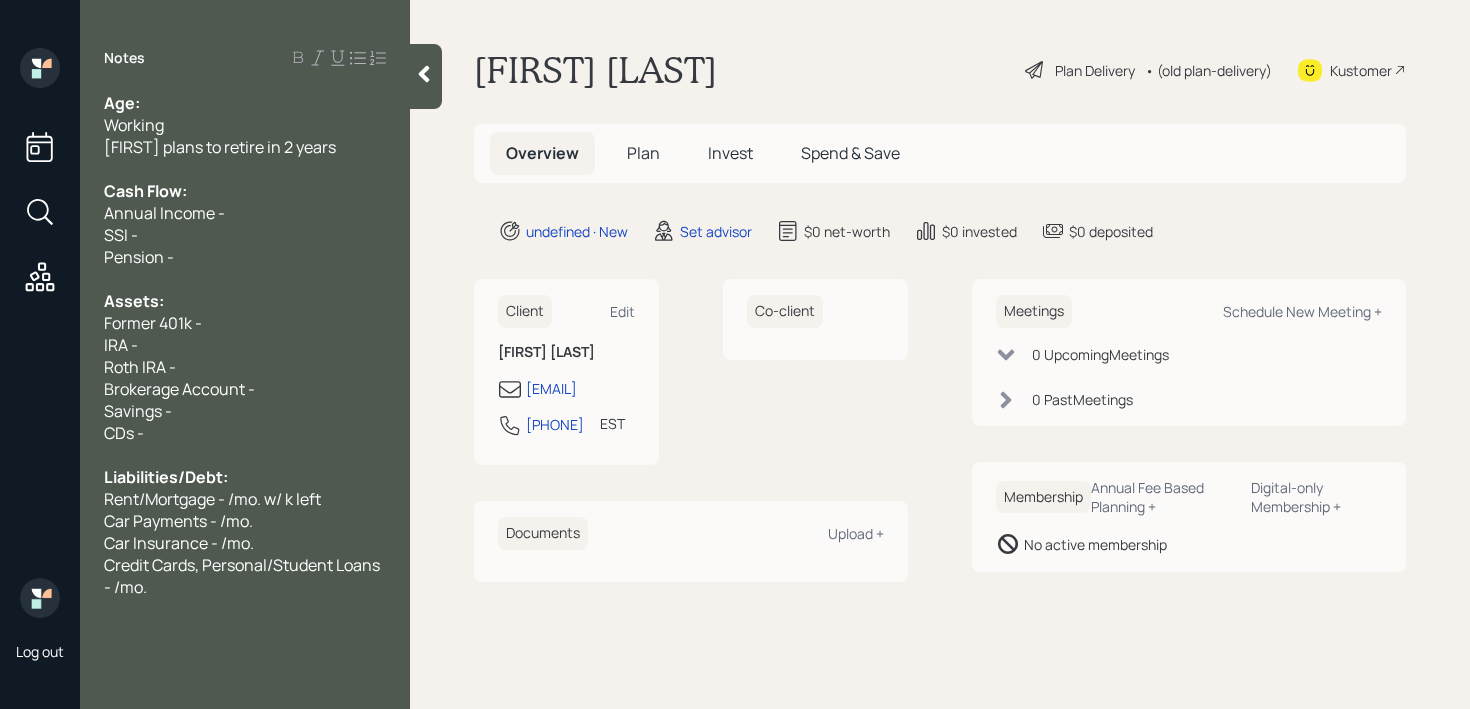 click on "Age:" at bounding box center [245, 103] 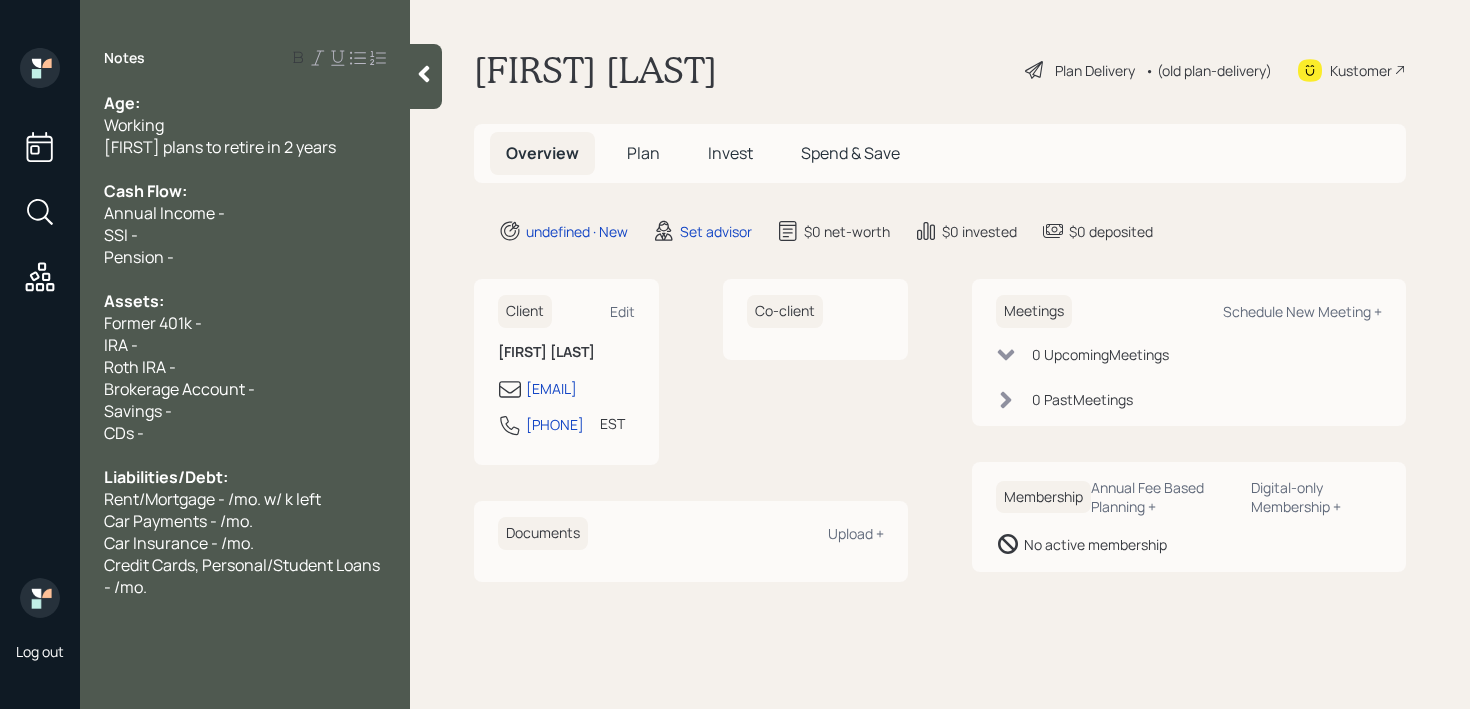 click on "Pension -" at bounding box center (245, 257) 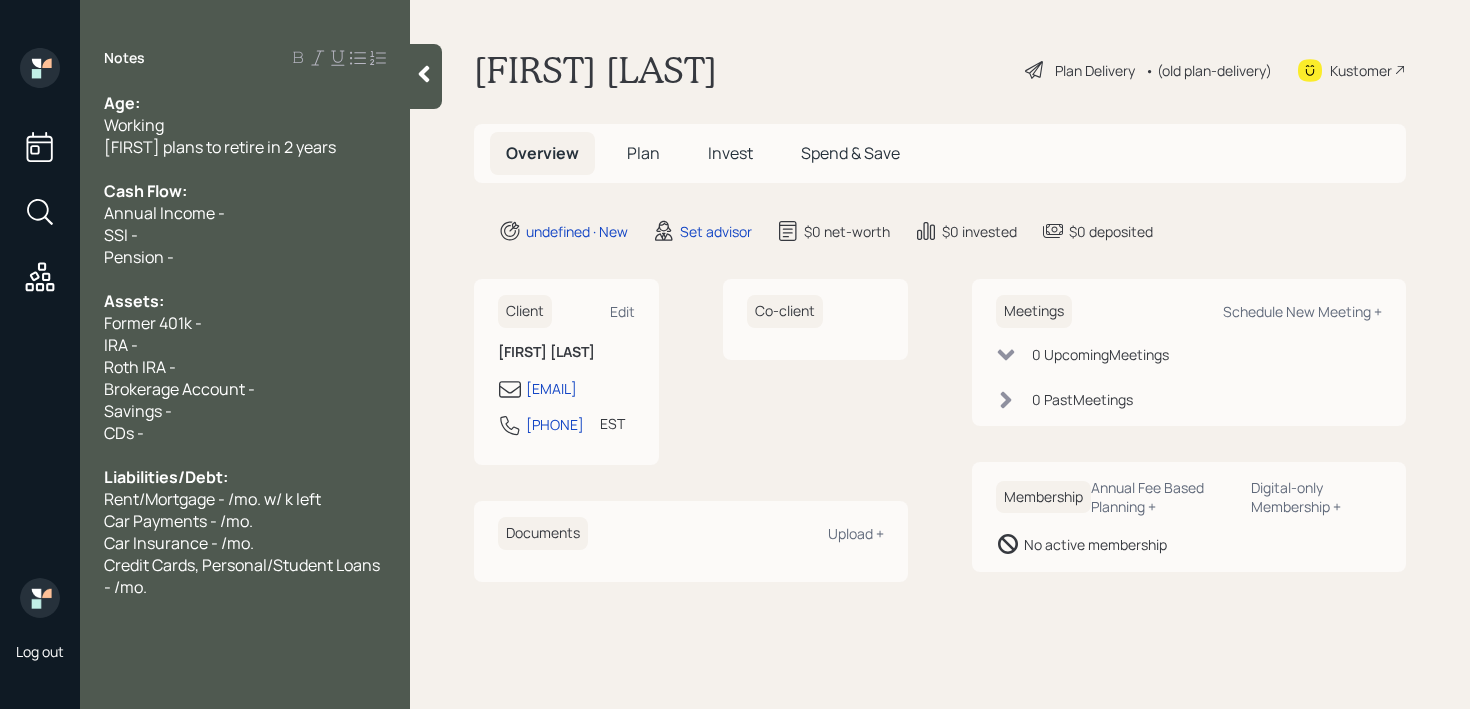 click on "CDs -" at bounding box center [245, 433] 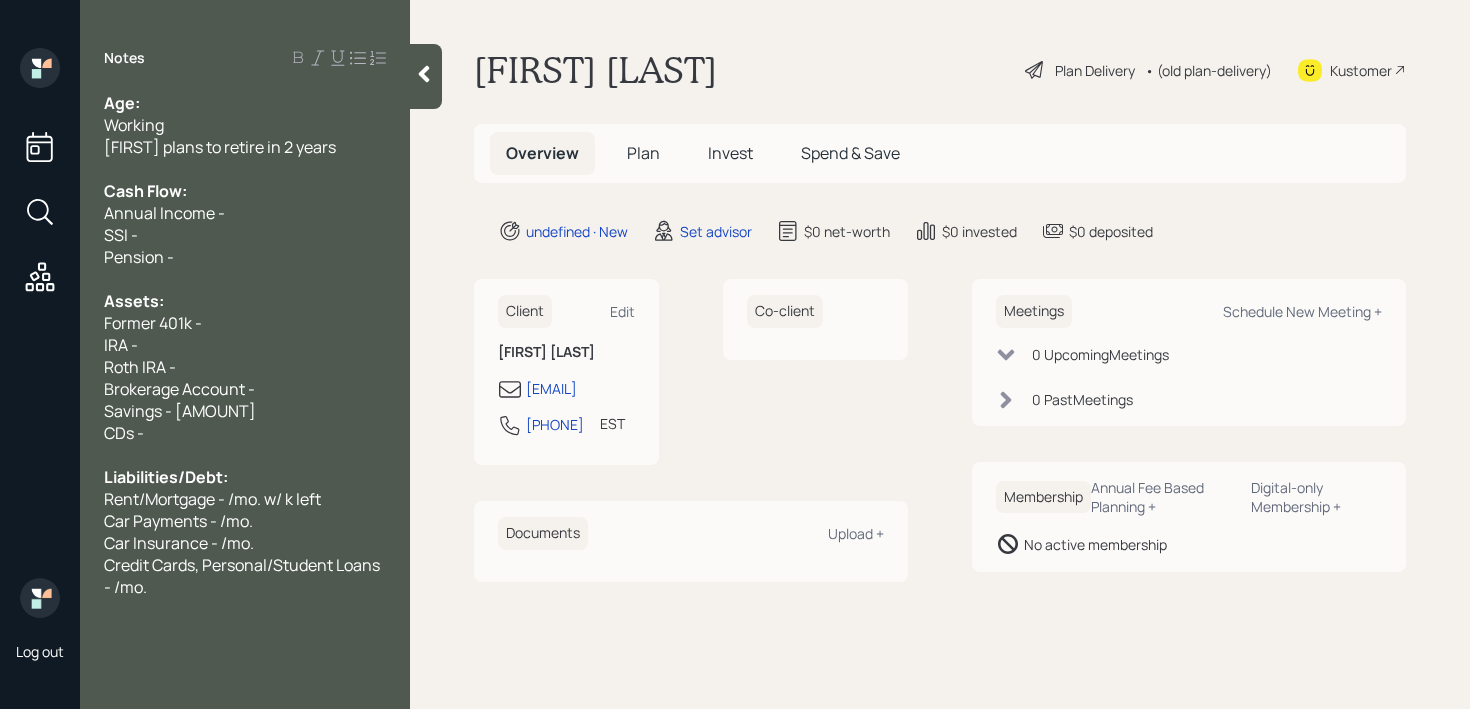 click on "Savings - [AMOUNT]" at bounding box center [245, 411] 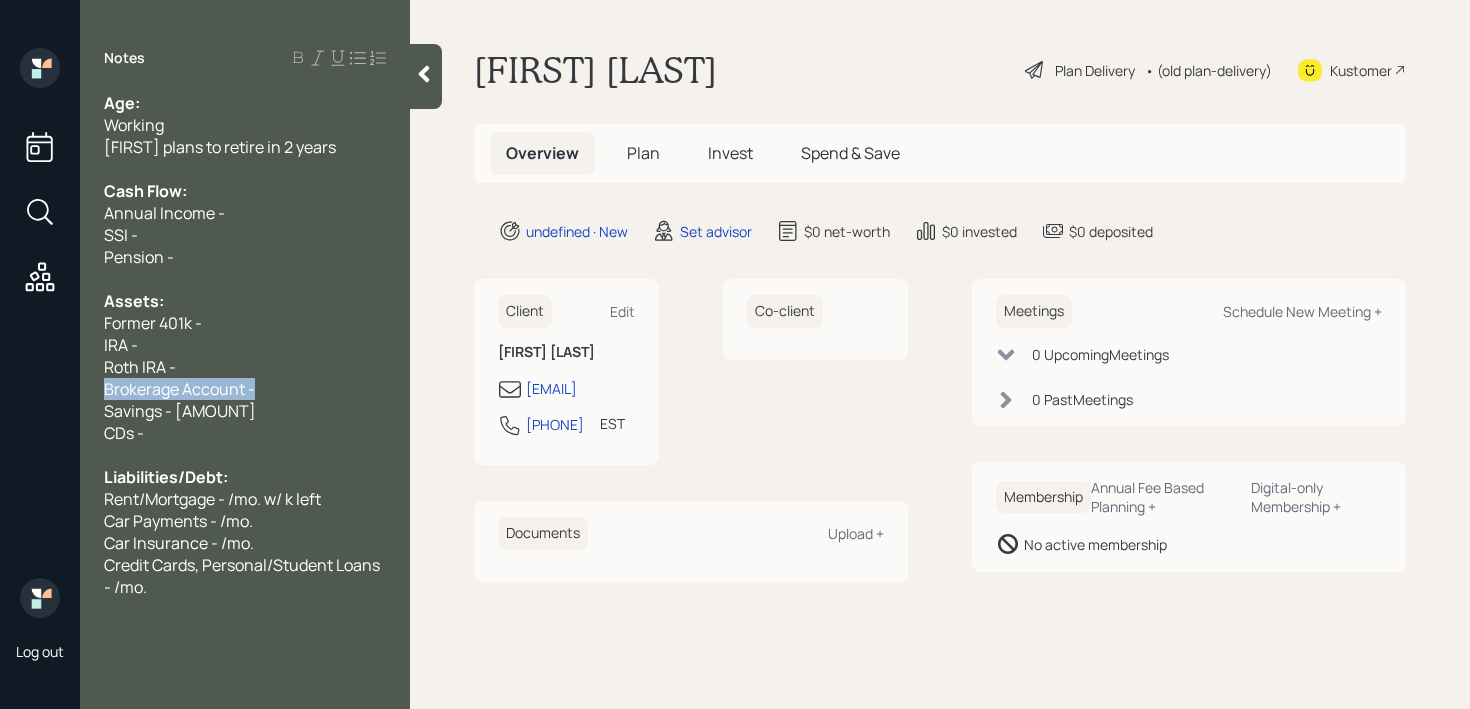 drag, startPoint x: 317, startPoint y: 389, endPoint x: 0, endPoint y: 382, distance: 317.07727 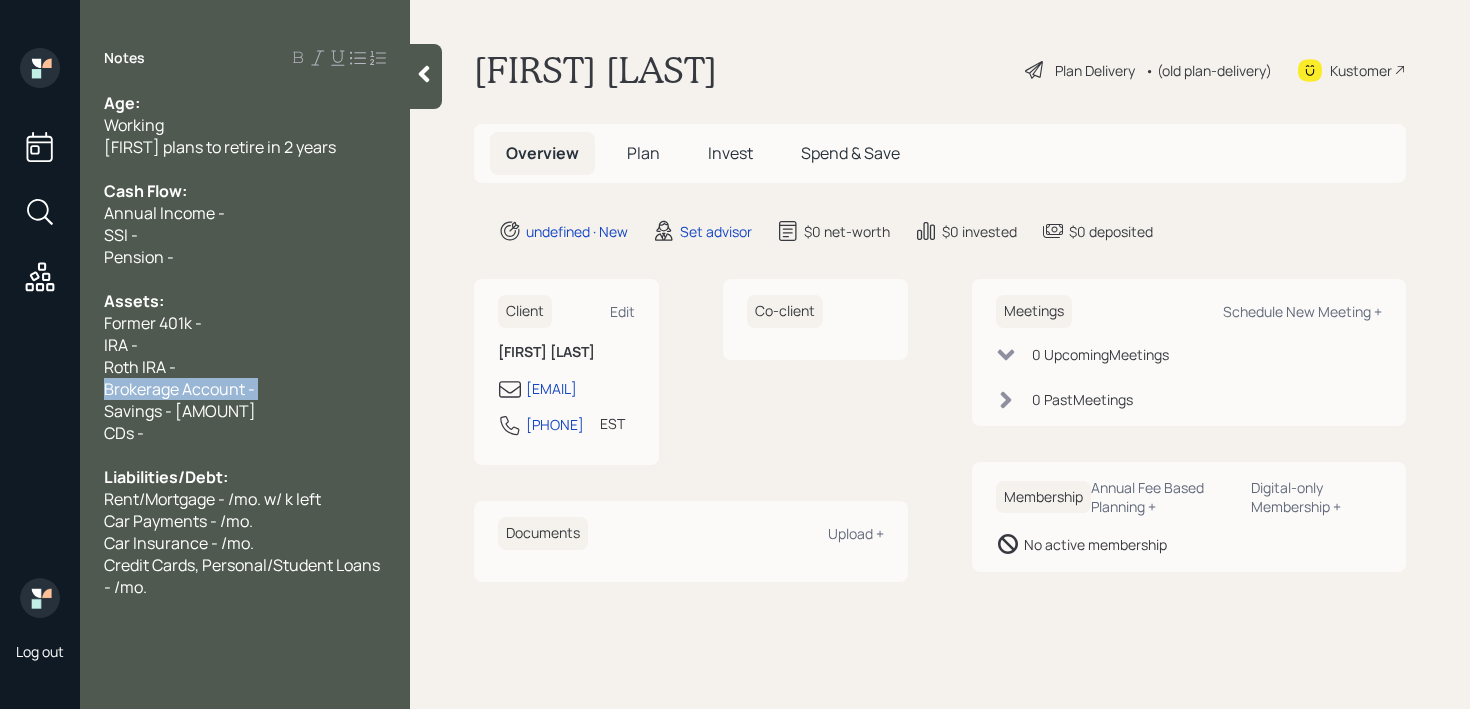 click on "IRA -" at bounding box center (245, 345) 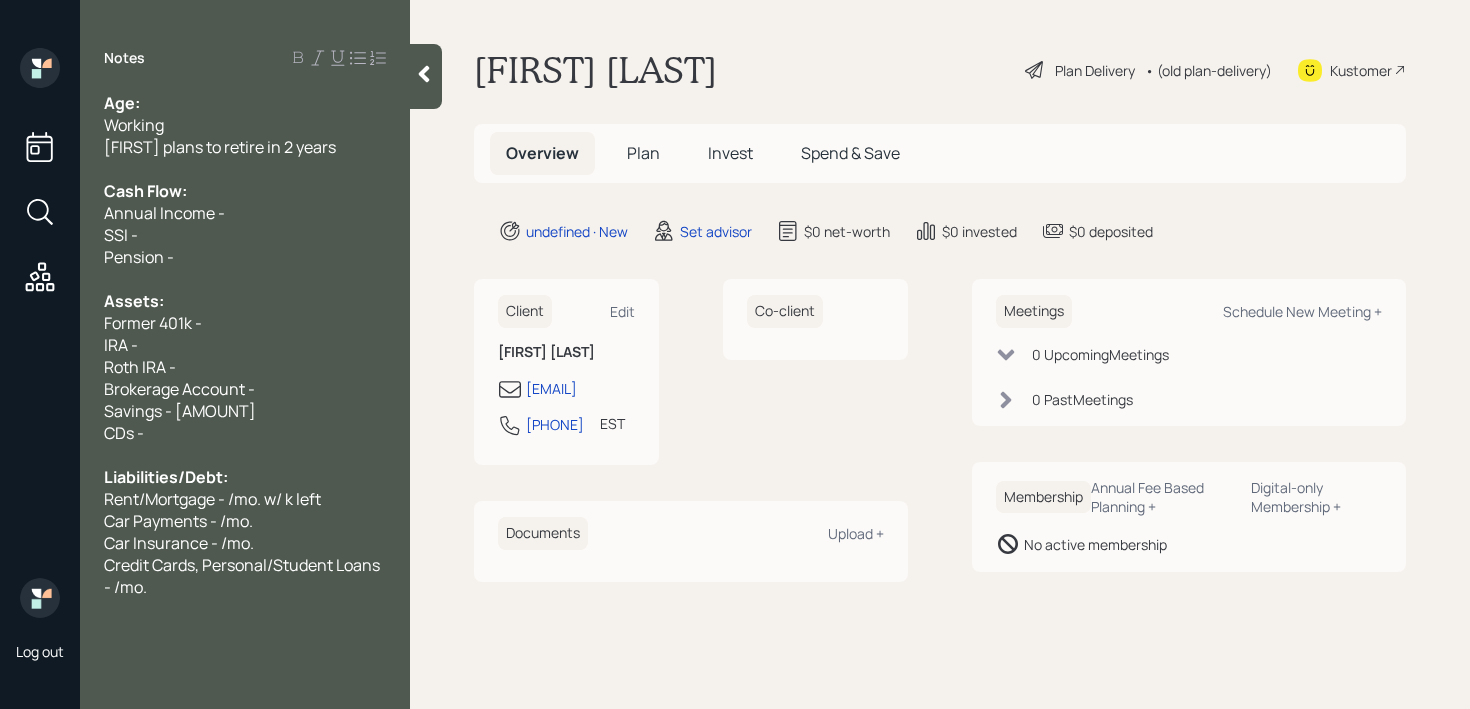 click on "IRA -" at bounding box center [245, 345] 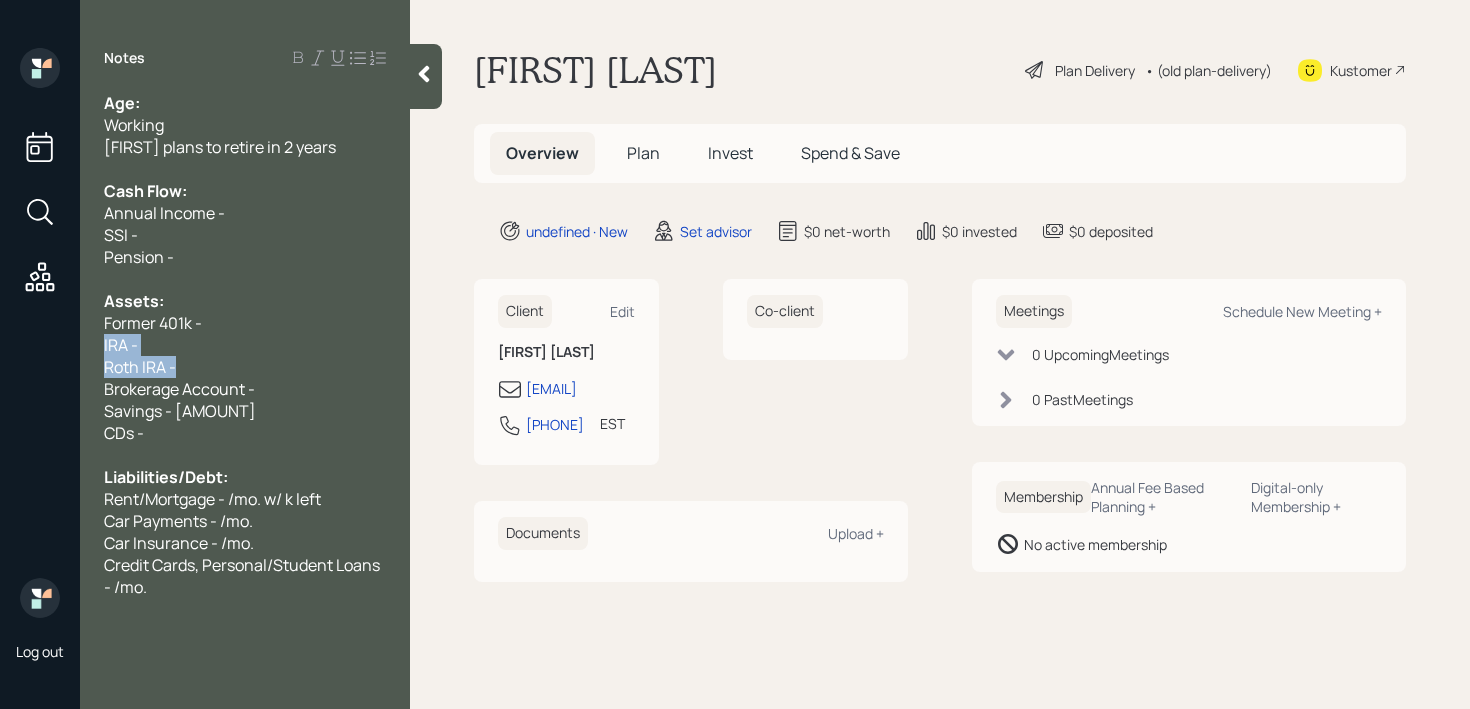 drag, startPoint x: 188, startPoint y: 358, endPoint x: 75, endPoint y: 351, distance: 113.216606 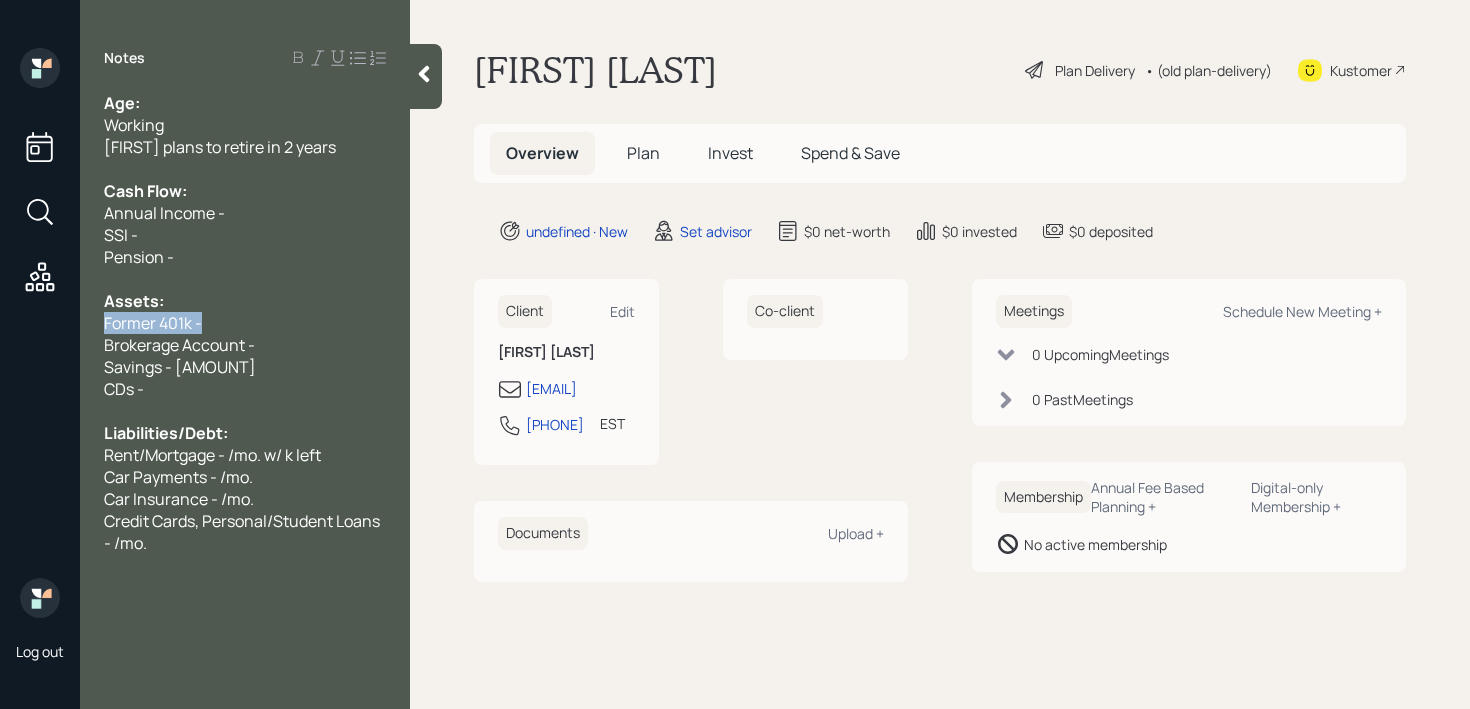 drag, startPoint x: 225, startPoint y: 320, endPoint x: 0, endPoint y: 320, distance: 225 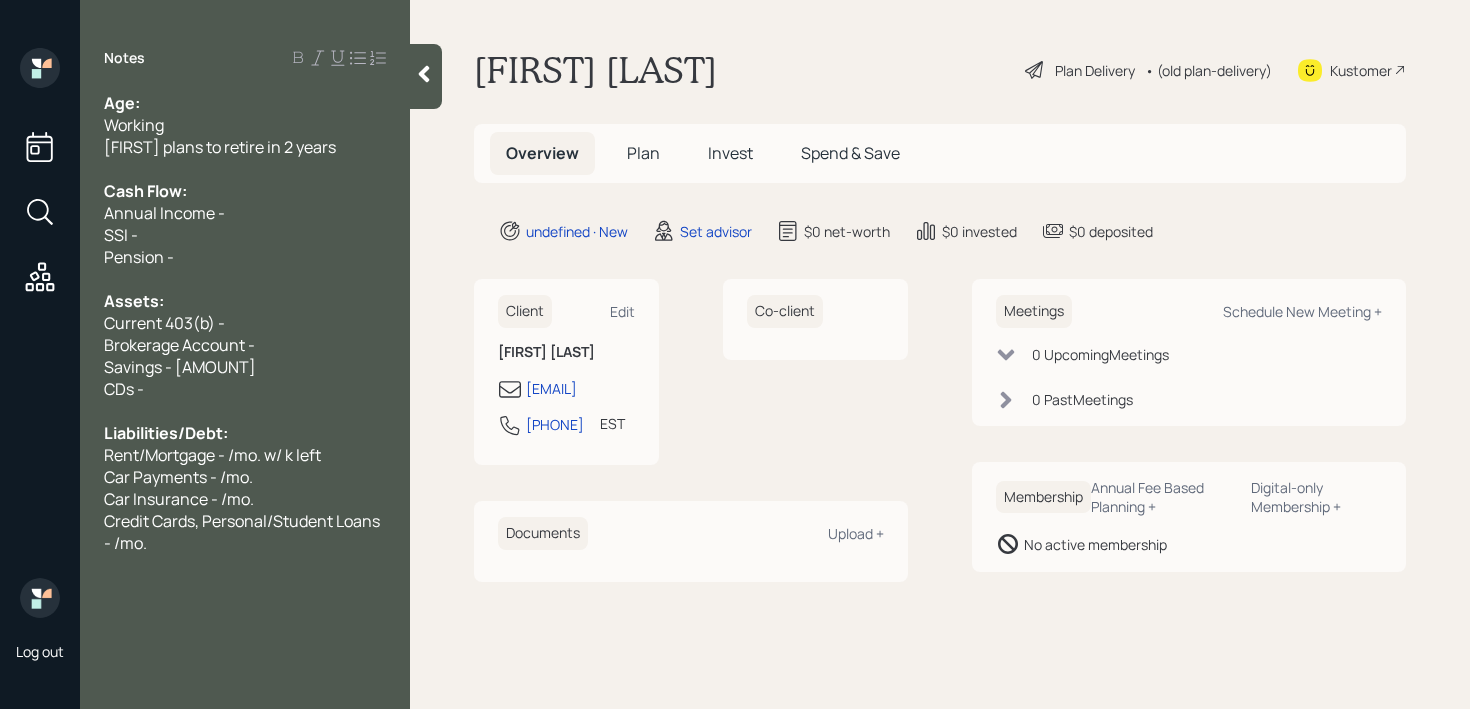 click 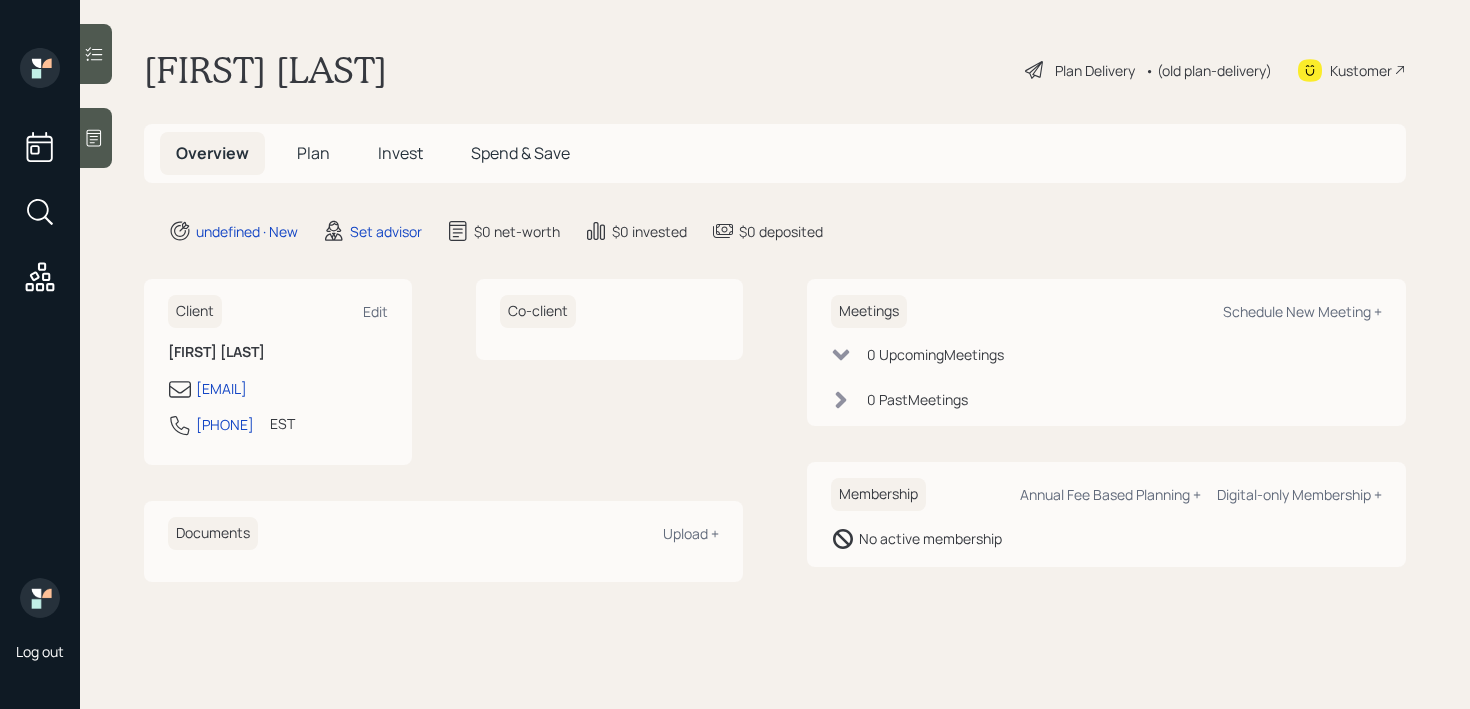 click at bounding box center [96, 138] 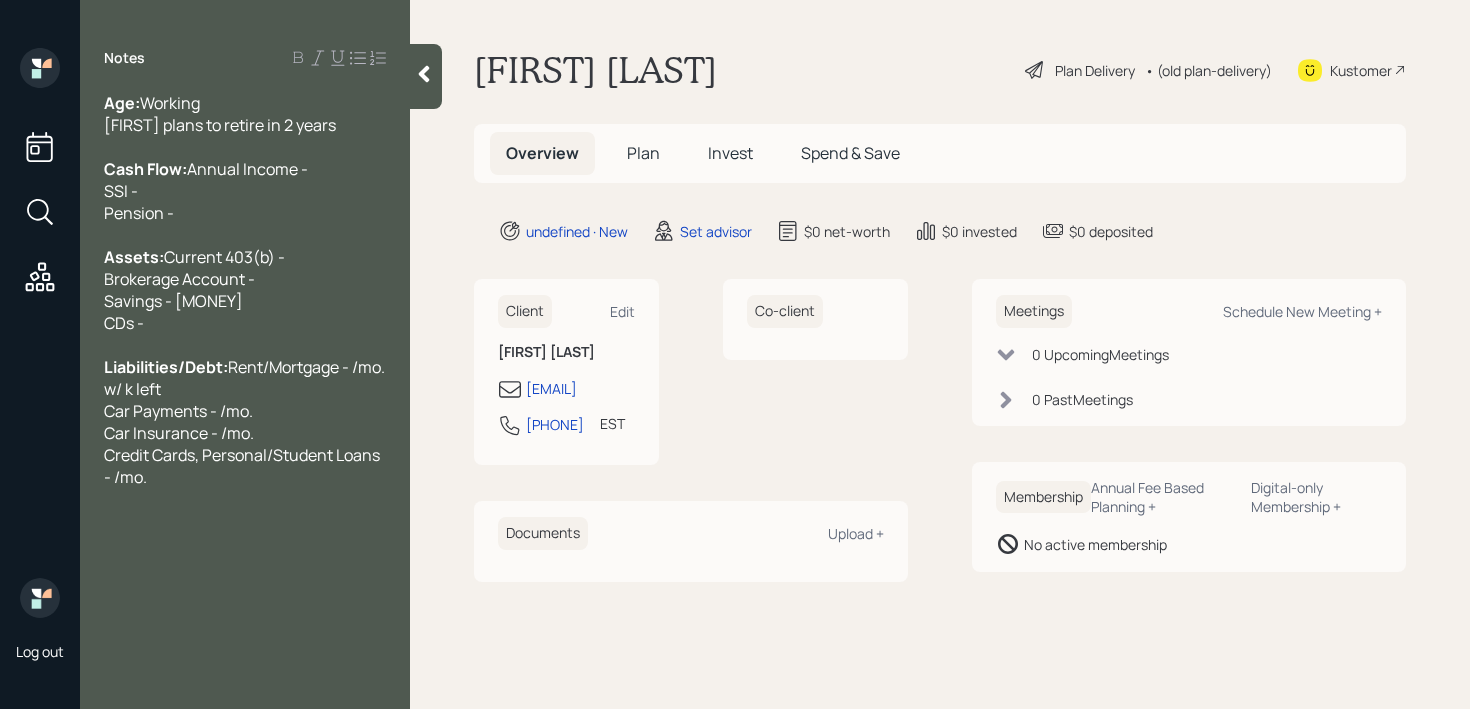 click on "Assets:
Current 403(b) -
Brokerage Account -
Savings - [AMOUNT]
CDs -" at bounding box center [245, 290] 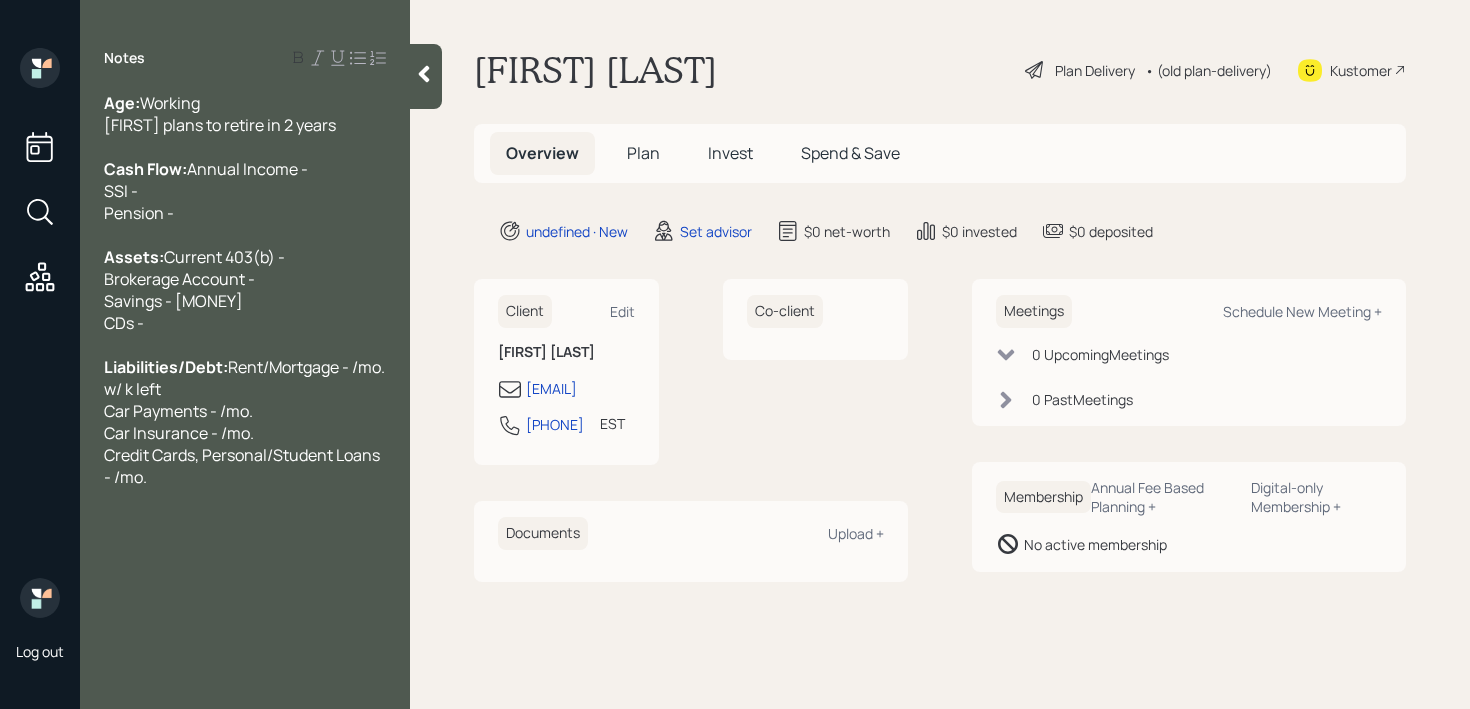 click on "Cash Flow:
Annual Income -
SSI -
Pension -" at bounding box center (245, 191) 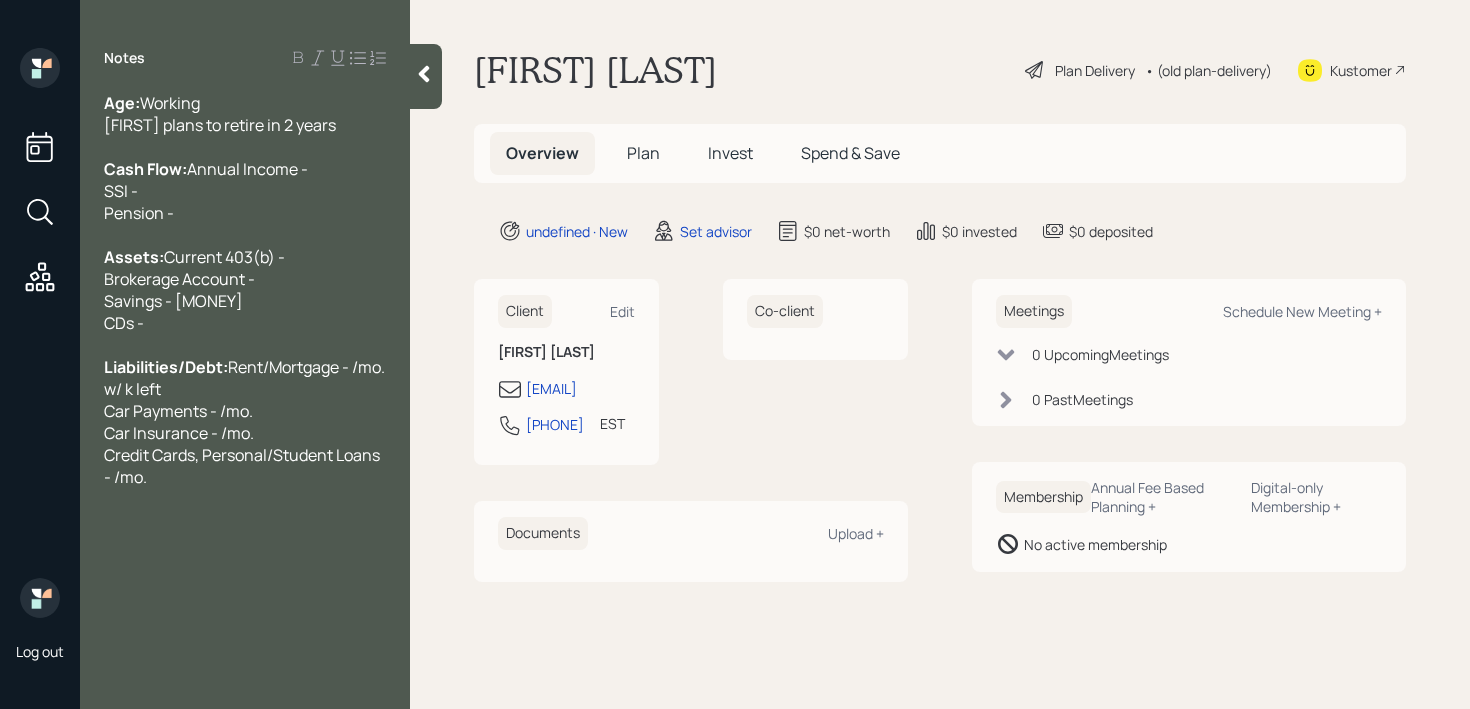 click on "Cash Flow:
Annual Income -
SSI -
Pension -" at bounding box center [245, 191] 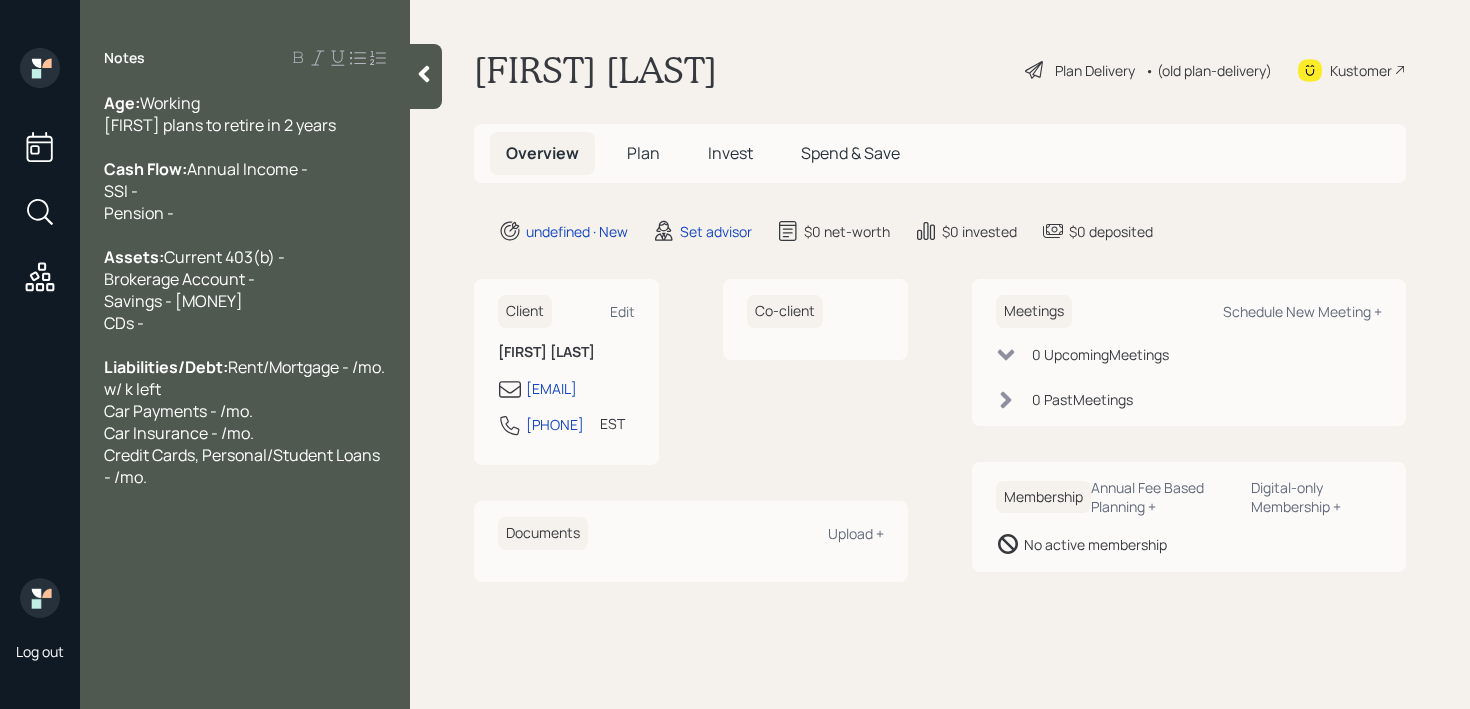 click on "Annual Income -
SSI -
Pension -" at bounding box center [207, 191] 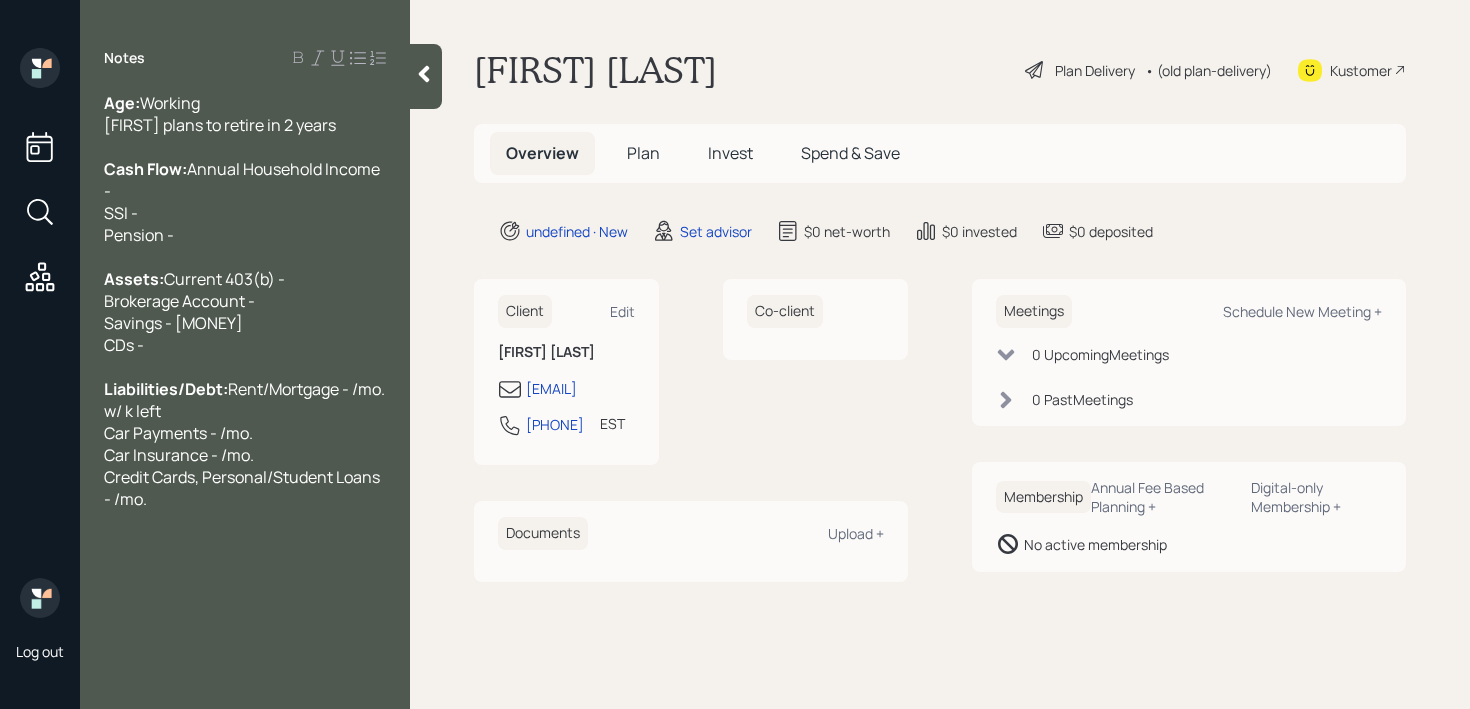 click on "Cash Flow:
Annual Household Income -
SSI -
Pension -" at bounding box center [245, 202] 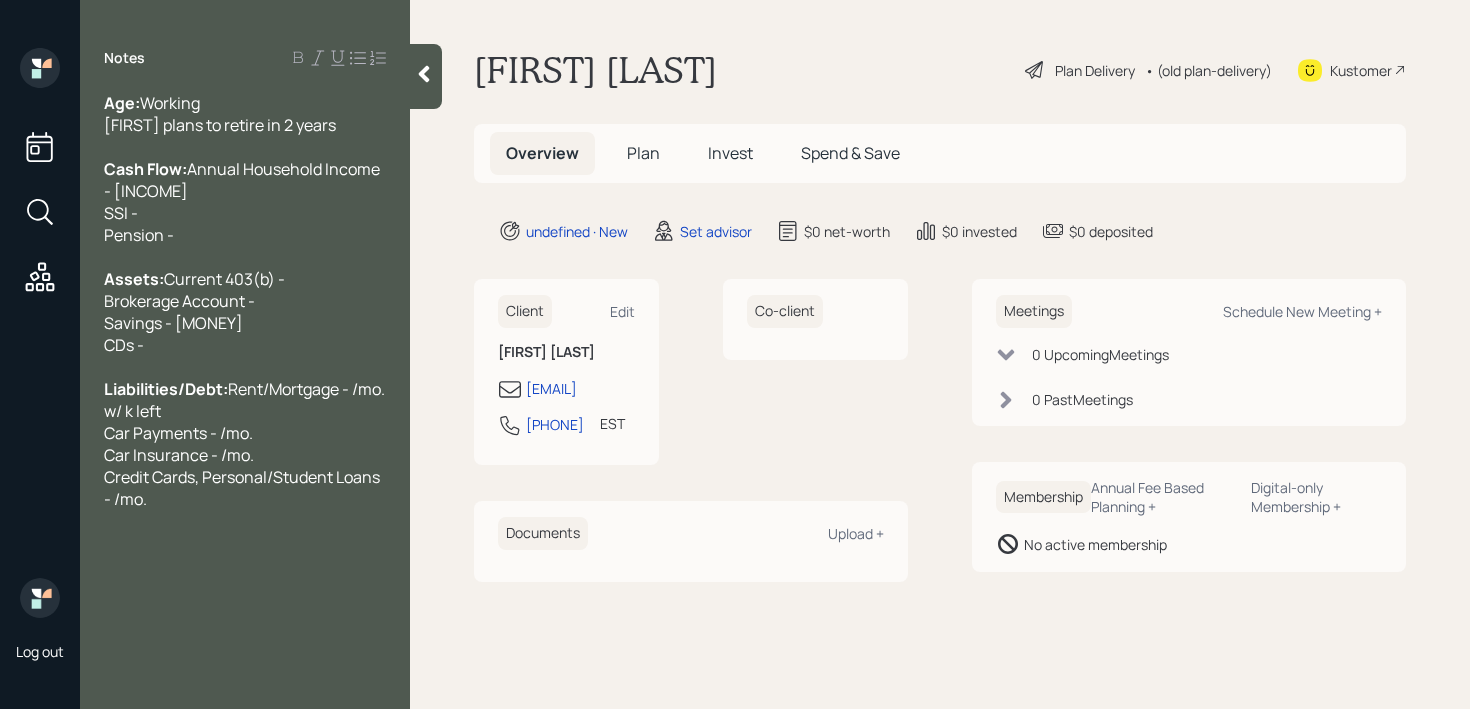 click on "Cash Flow:
Annual Household Income - [INCOME]
SSI - [INCOME]
Pension - [INCOME]" at bounding box center (245, 202) 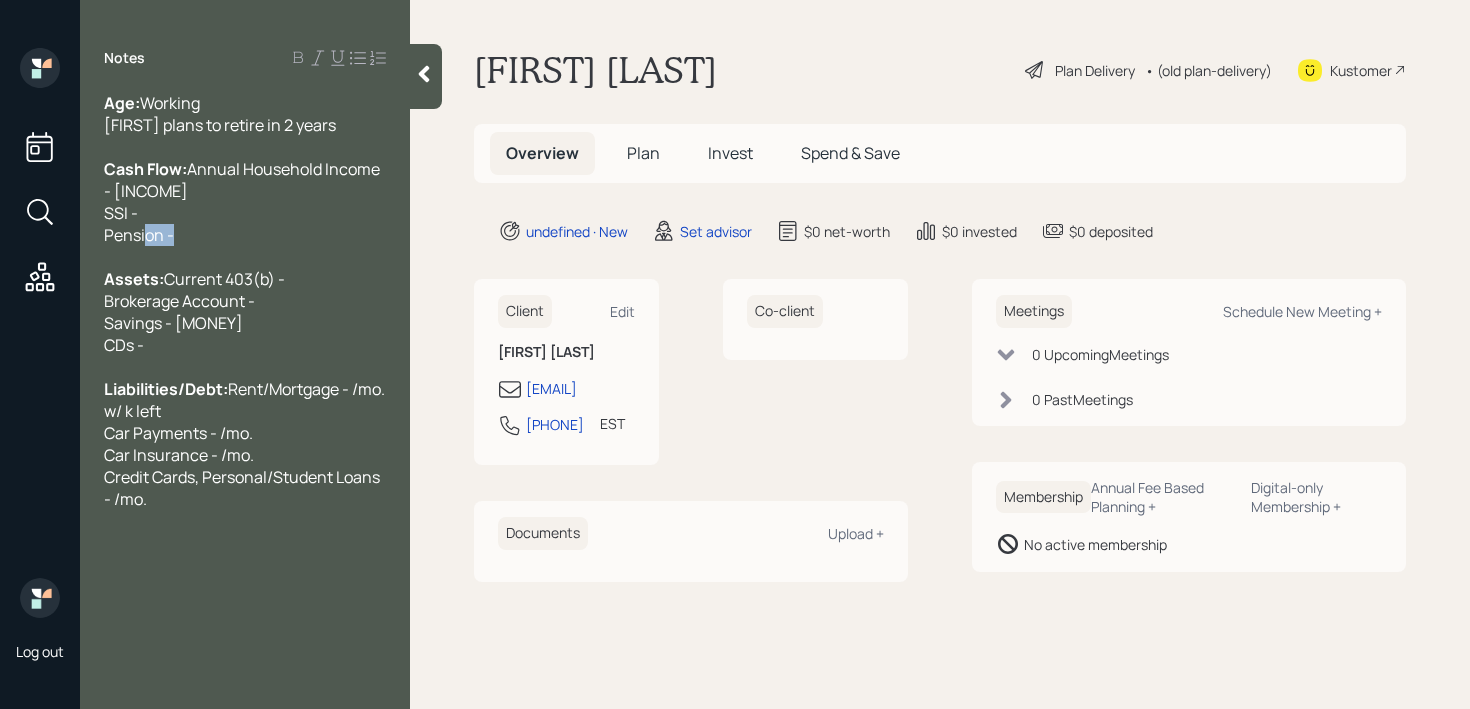 click on "Cash Flow:
Annual Household Income - [INCOME]
SSI - [INCOME]
Pension - [INCOME]" at bounding box center [245, 202] 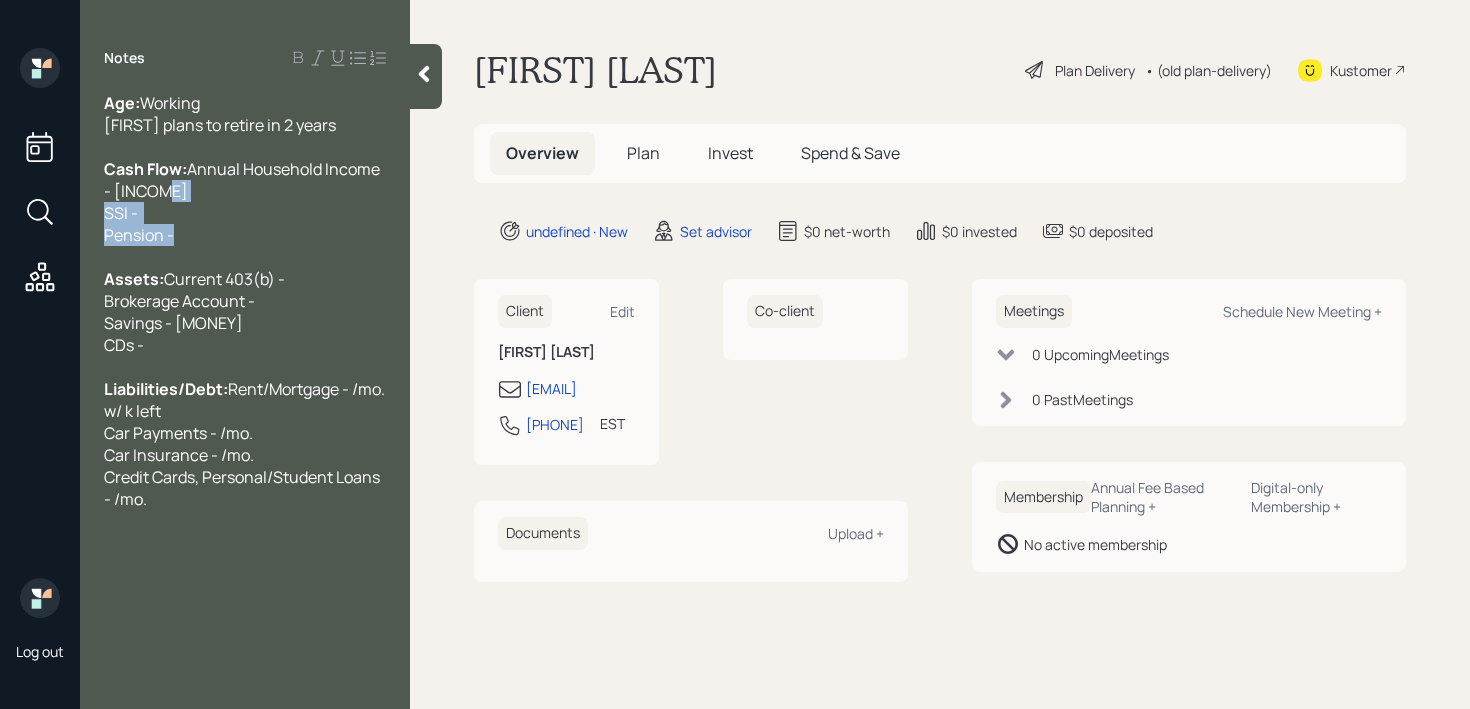 drag, startPoint x: 301, startPoint y: 252, endPoint x: 60, endPoint y: 231, distance: 241.91321 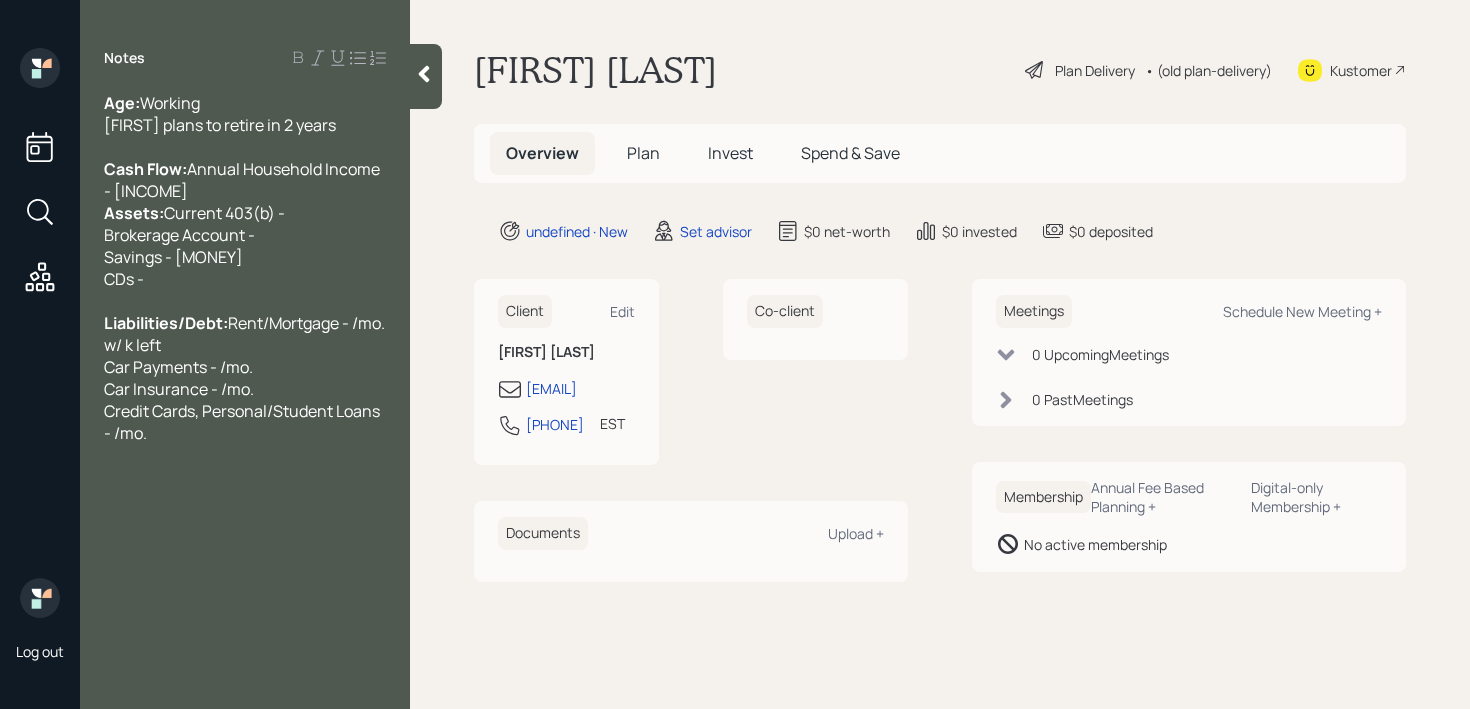 click on "Assets:
Current 403(b) -
Brokerage Account -
Savings - [AMOUNT]
CDs -" at bounding box center (245, 246) 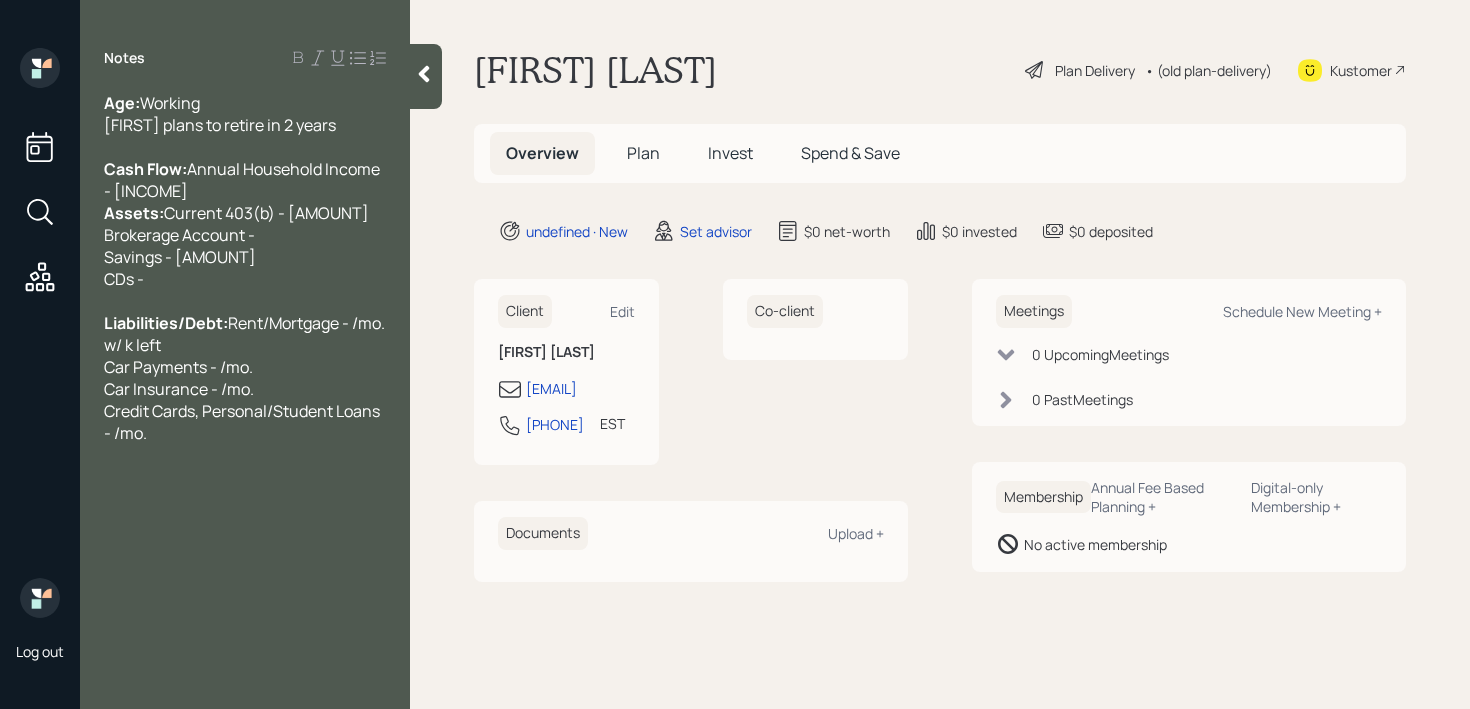 click on "Working
[FIRST] plans to retire in 2 years" at bounding box center [220, 114] 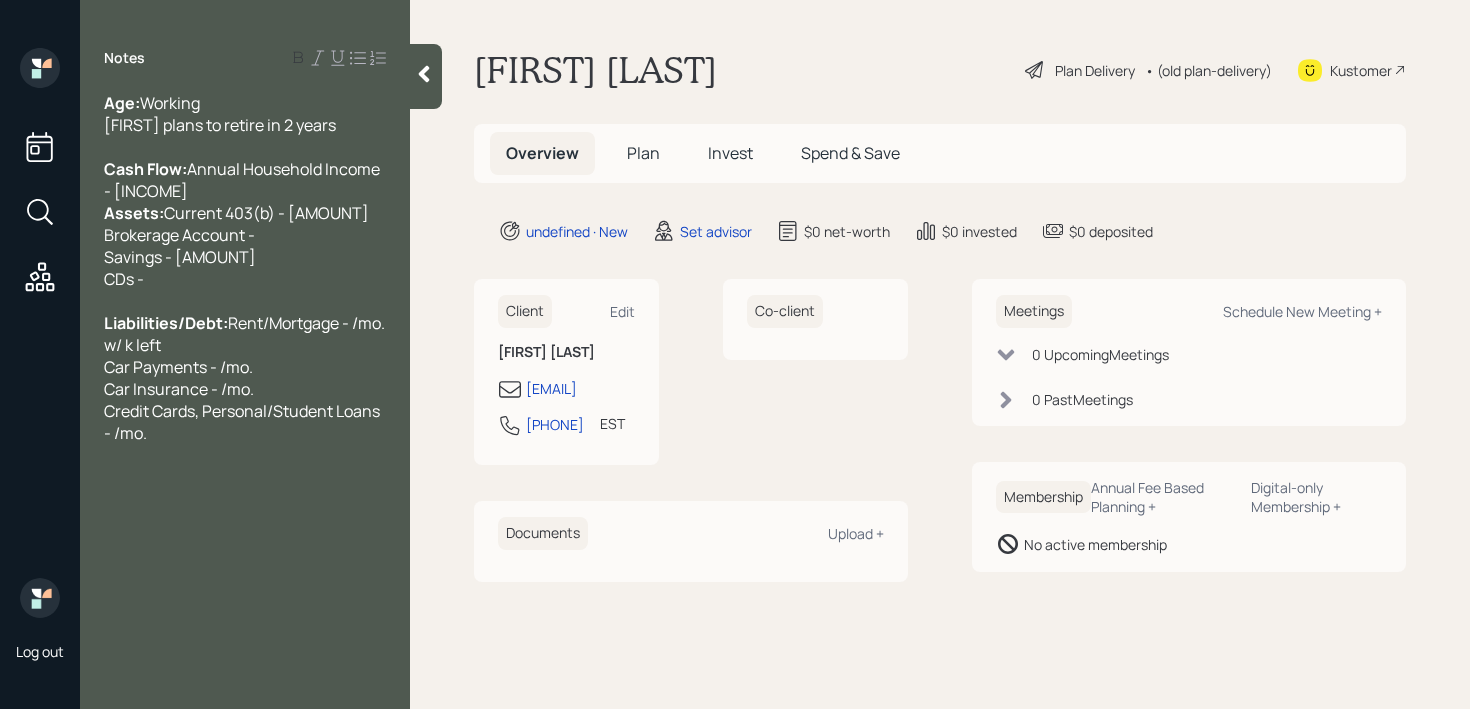 drag, startPoint x: 142, startPoint y: 143, endPoint x: 18, endPoint y: 143, distance: 124 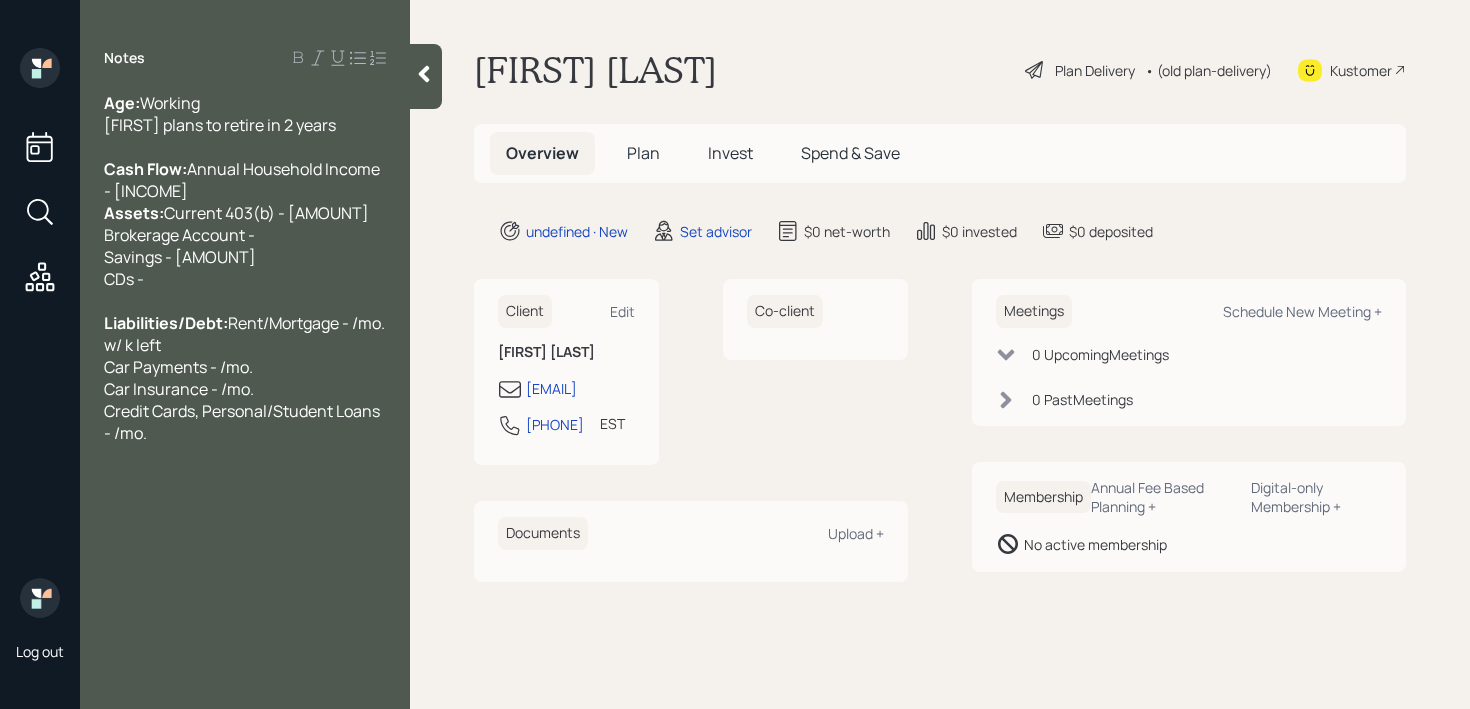 click on "Age:
Working
[FIRST] plans to retire in 2 years" at bounding box center [245, 114] 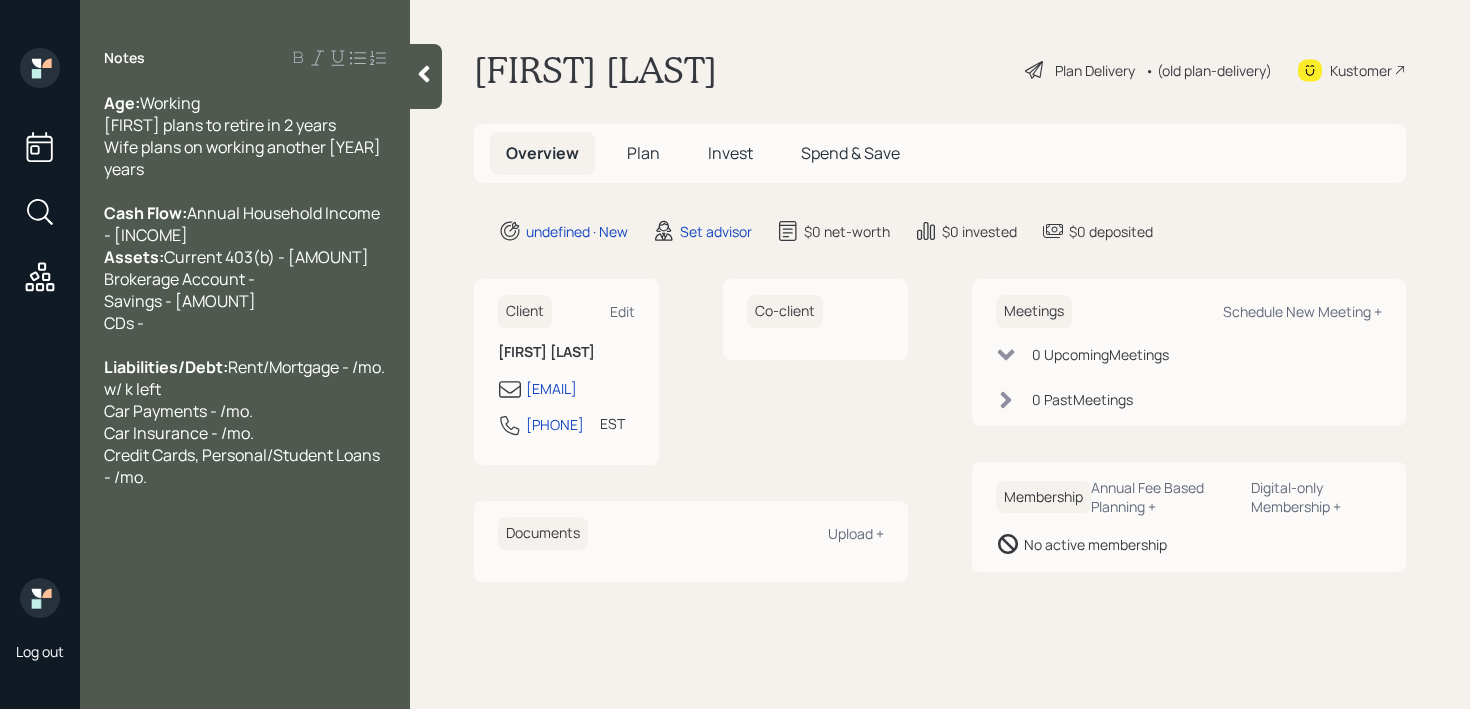 click on "Age:
Working
[FIRST] plans to retire in 2 years" at bounding box center (245, 114) 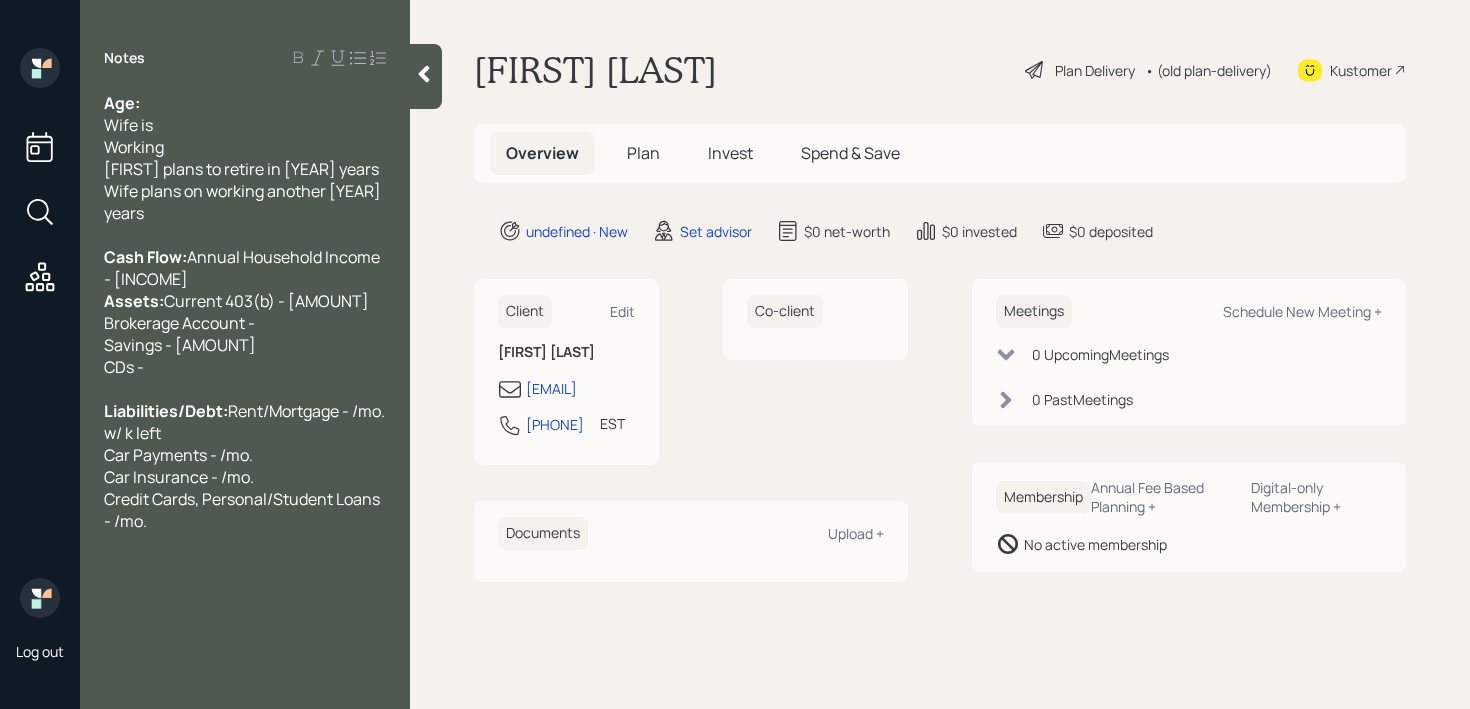click on "Age:" at bounding box center [245, 103] 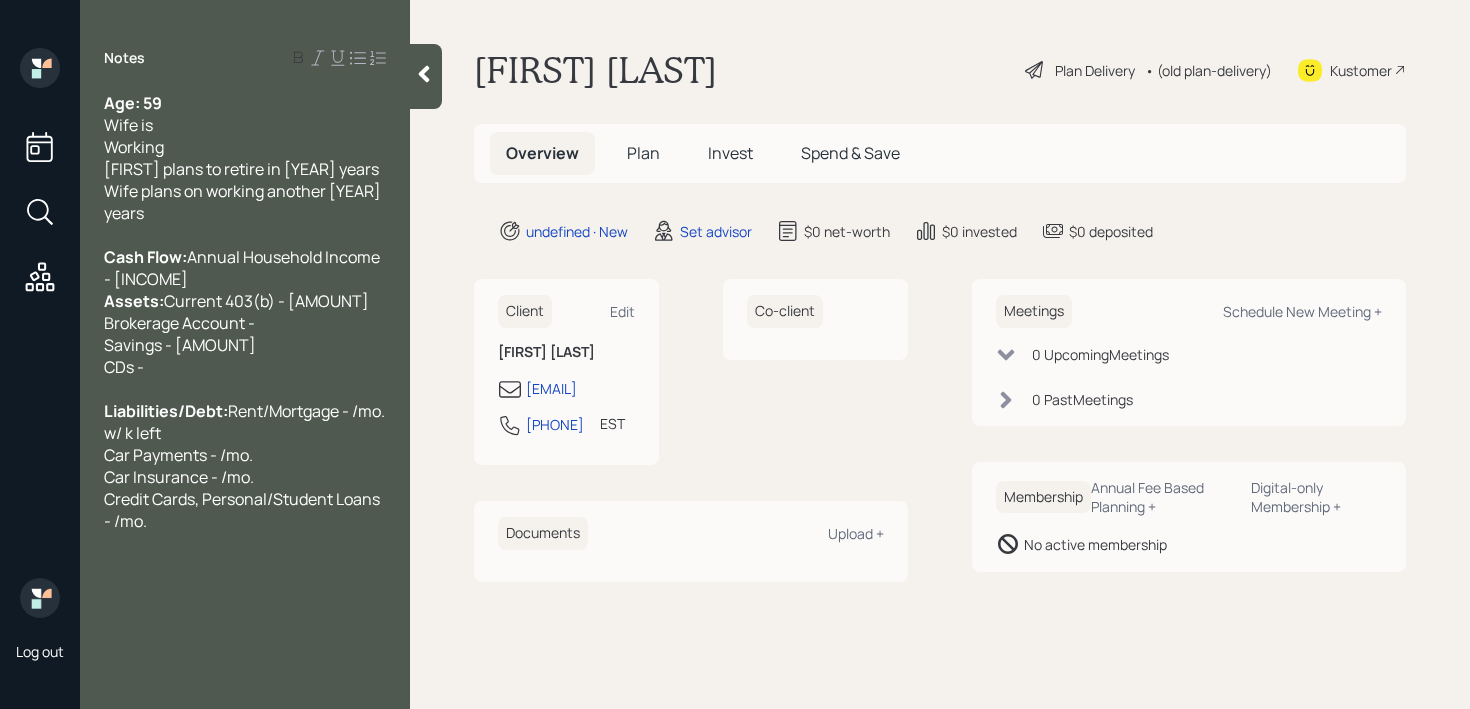 click on "Wife is
Working
[FIRST] plans to retire in [YEAR] years" at bounding box center (245, 147) 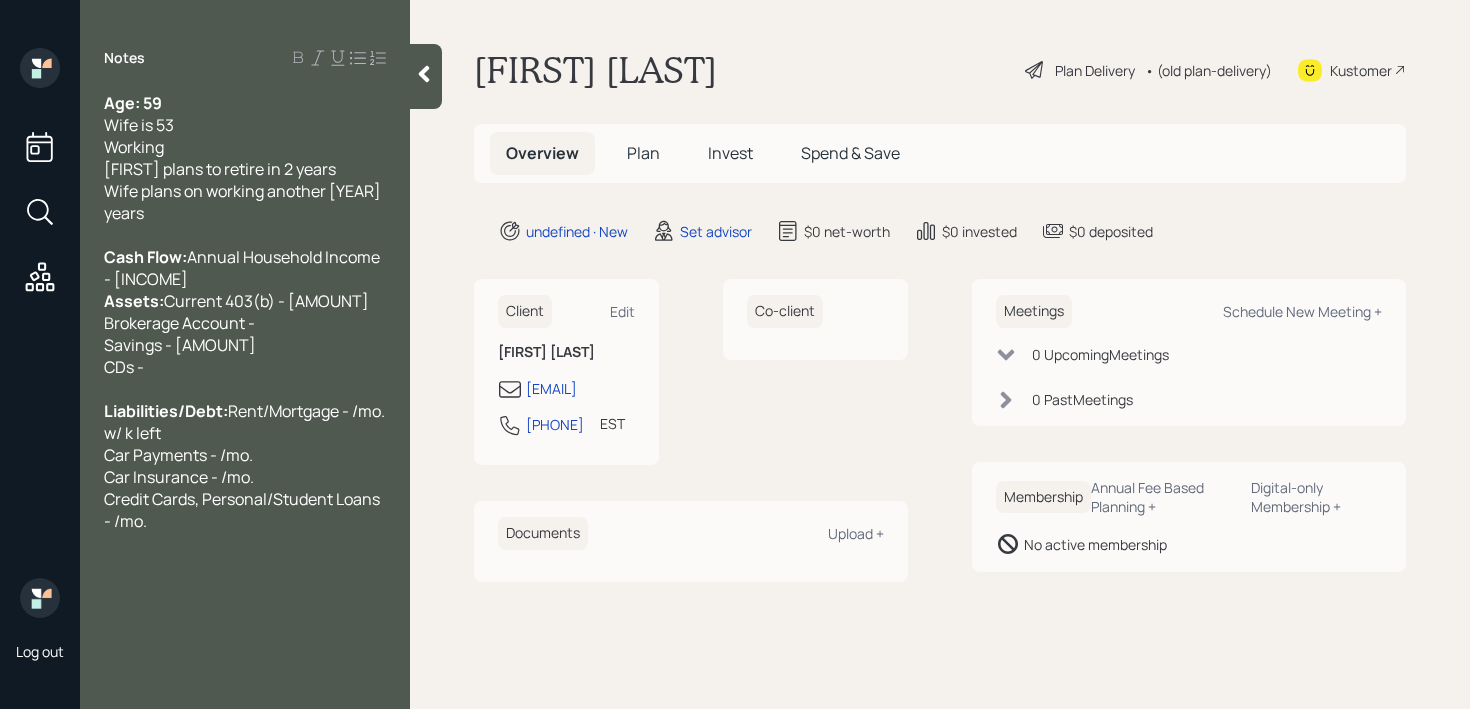 click on "Wife is 53
Working
[FIRST] plans to retire in 2 years" at bounding box center [245, 147] 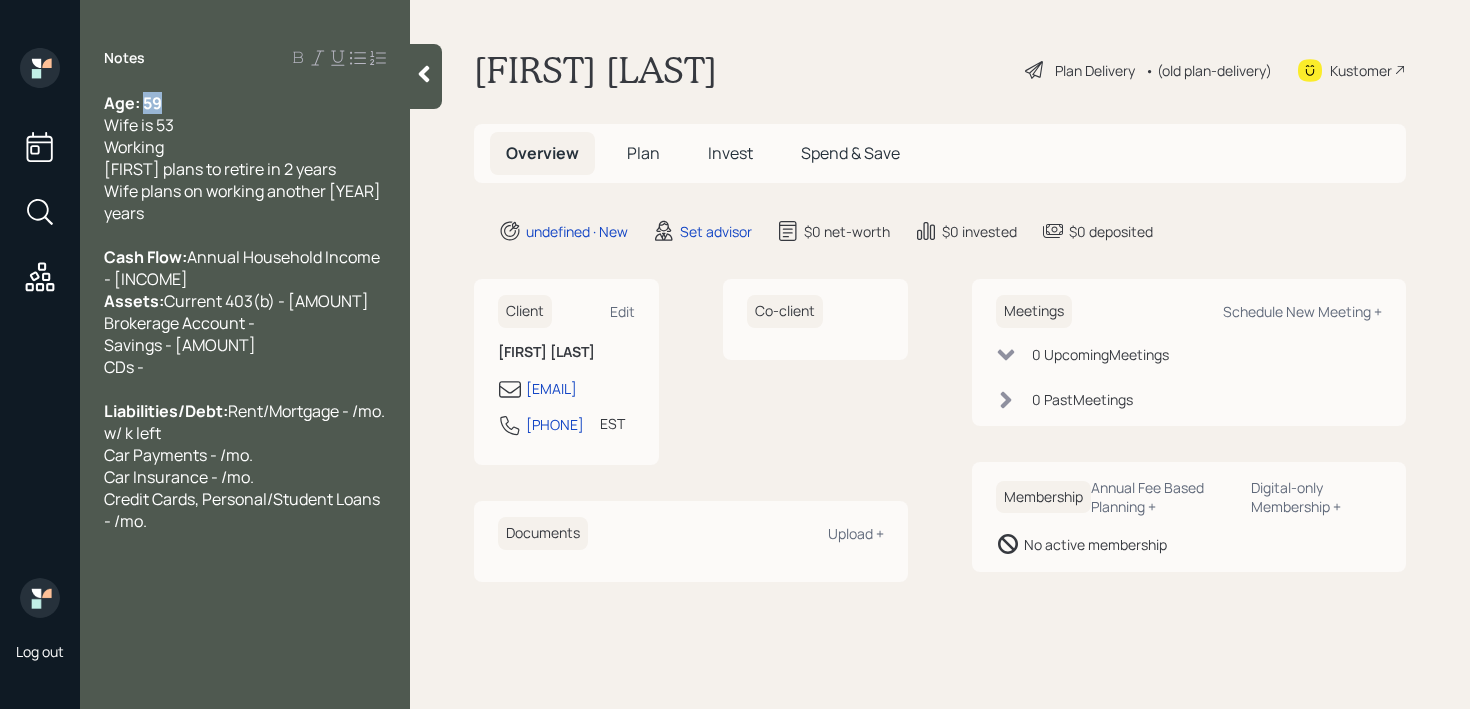 drag, startPoint x: 174, startPoint y: 99, endPoint x: 147, endPoint y: 97, distance: 27.073973 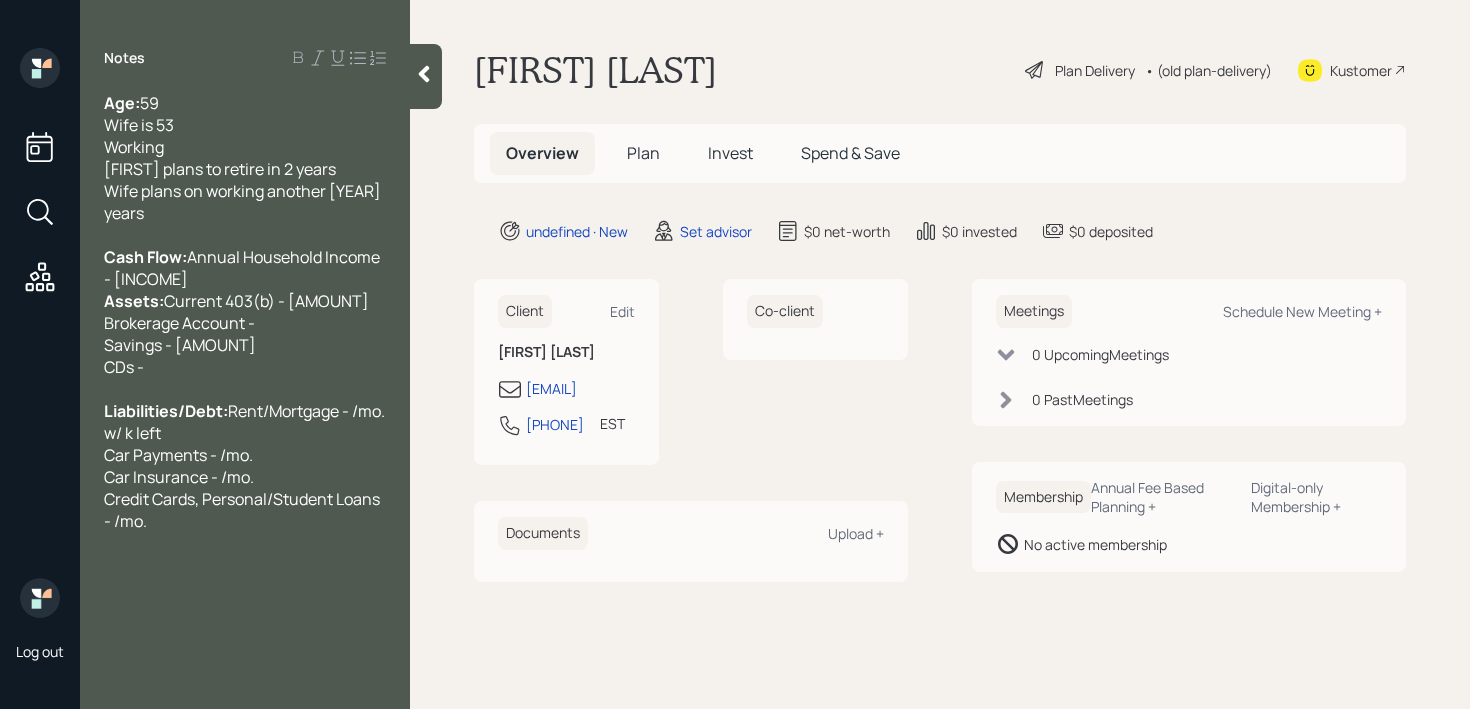 click on "Wife is 53
Working
[FIRST] plans to retire in 2 years" at bounding box center (245, 147) 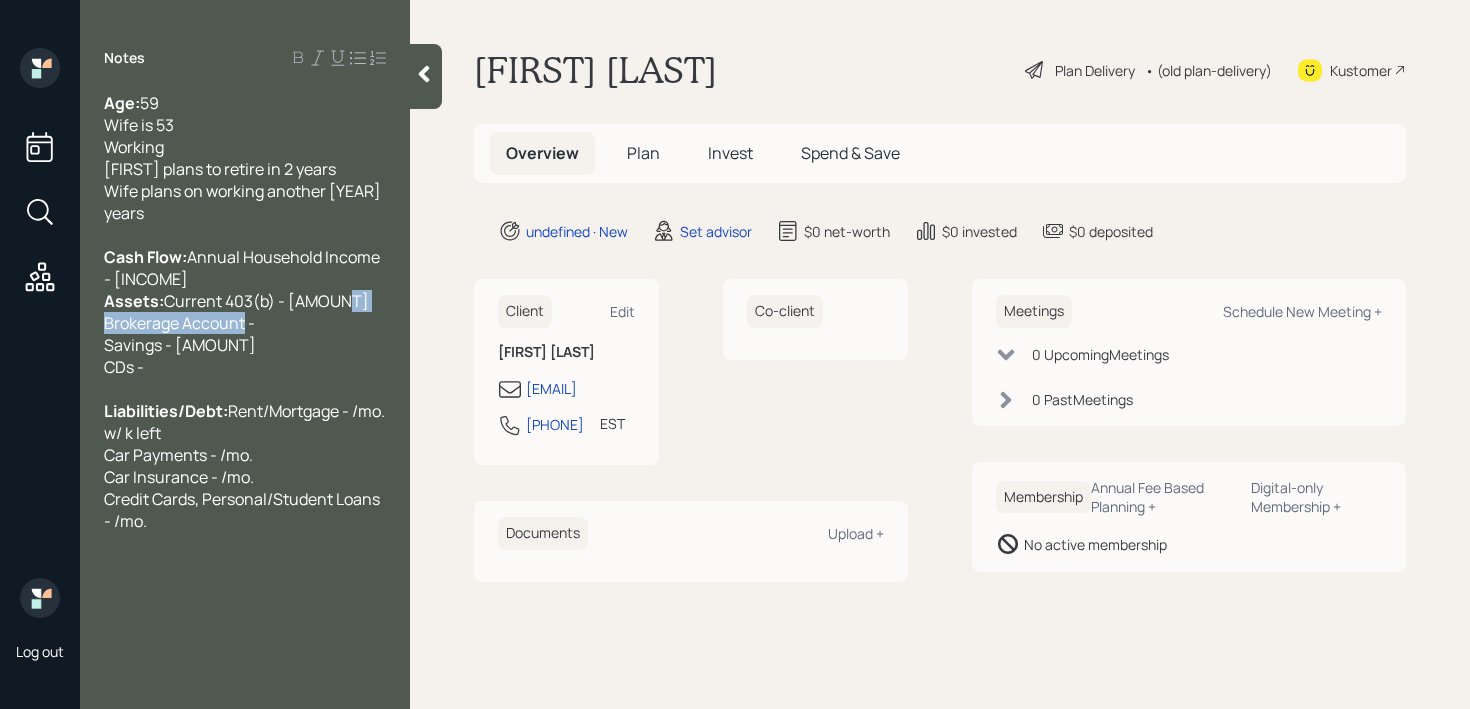 drag, startPoint x: 282, startPoint y: 369, endPoint x: 22, endPoint y: 369, distance: 260 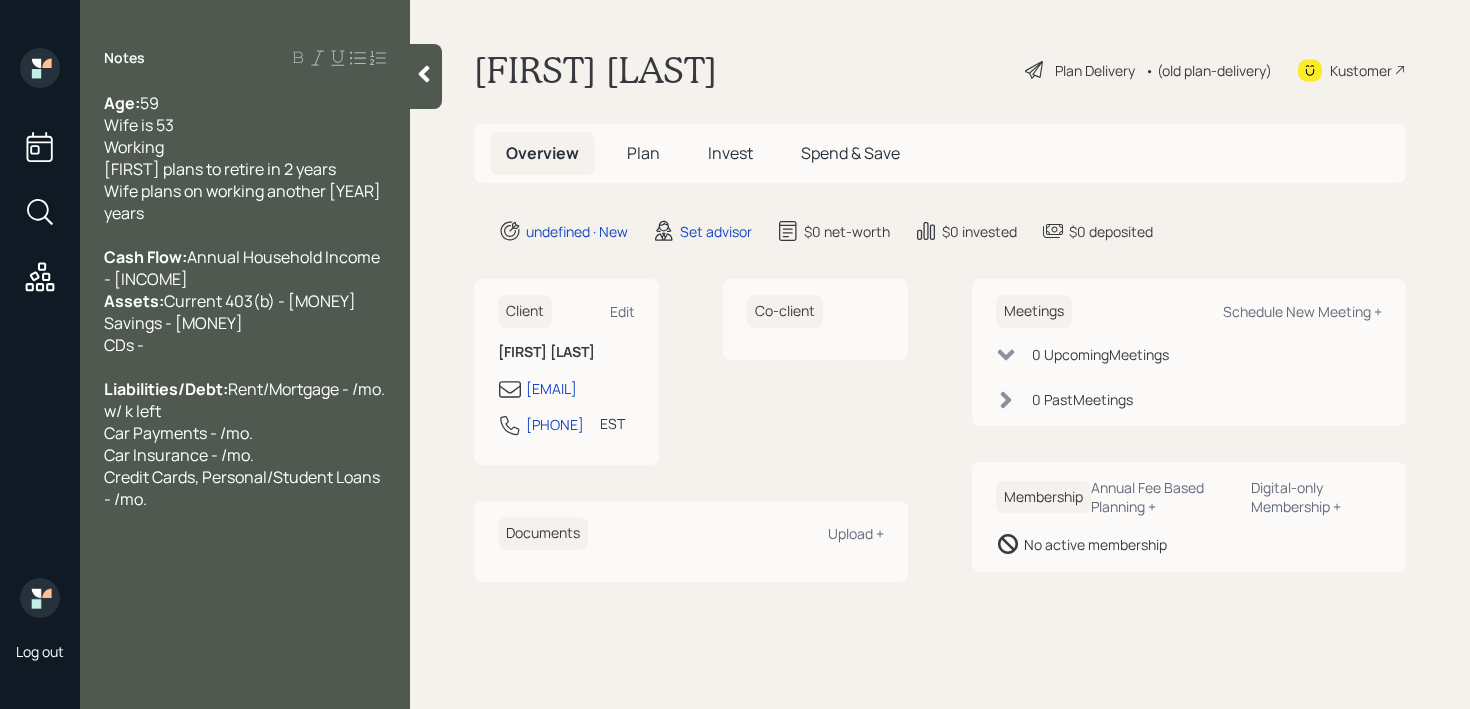 click on "Liabilities/Debt:
Rent/Mortgage - /mo. w/ [AMOUNT] left
Car Payments - /mo.
Car Insurance - /mo.
Credit Cards, Personal/Student Loans - /mo." at bounding box center (245, 444) 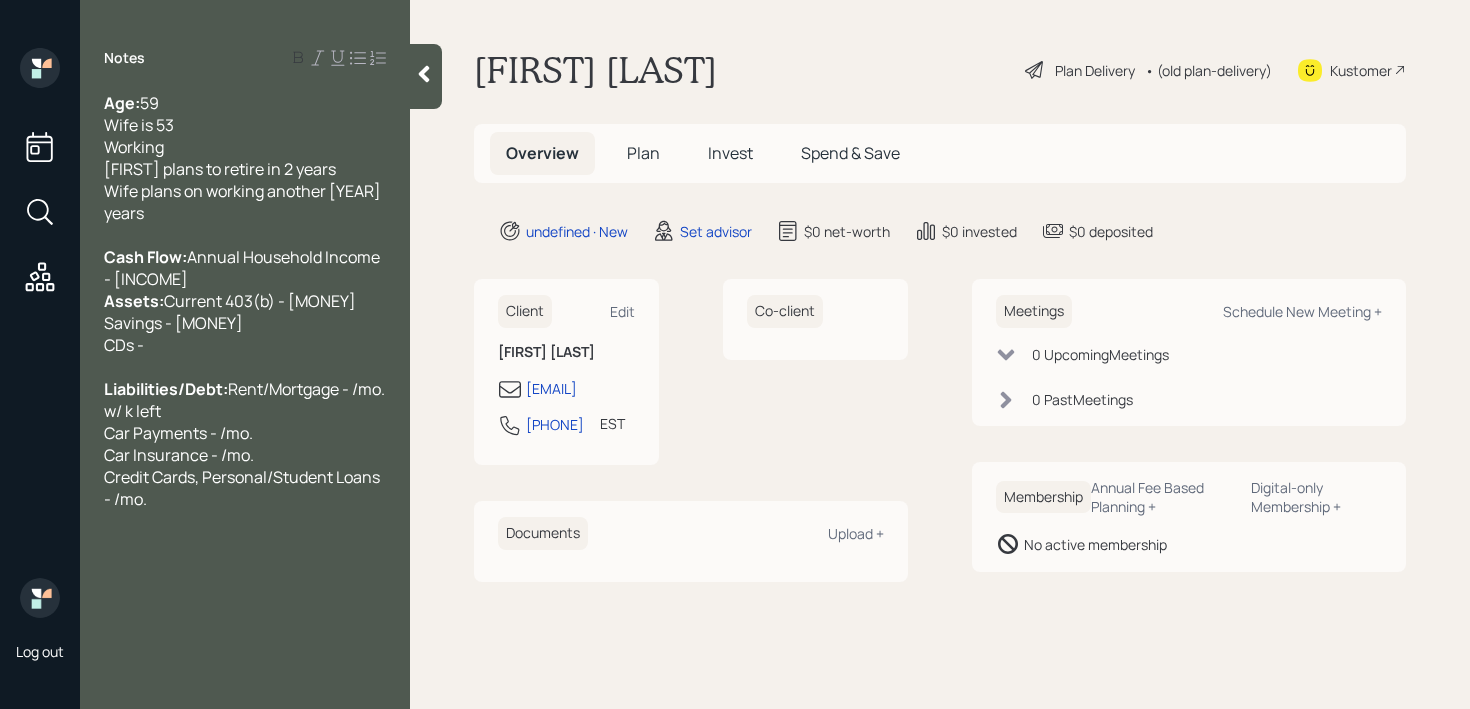 click on "Assets:
Current 403(b) - [AMOUNT]
Savings - [AMOUNT]
CDs -" at bounding box center [245, 323] 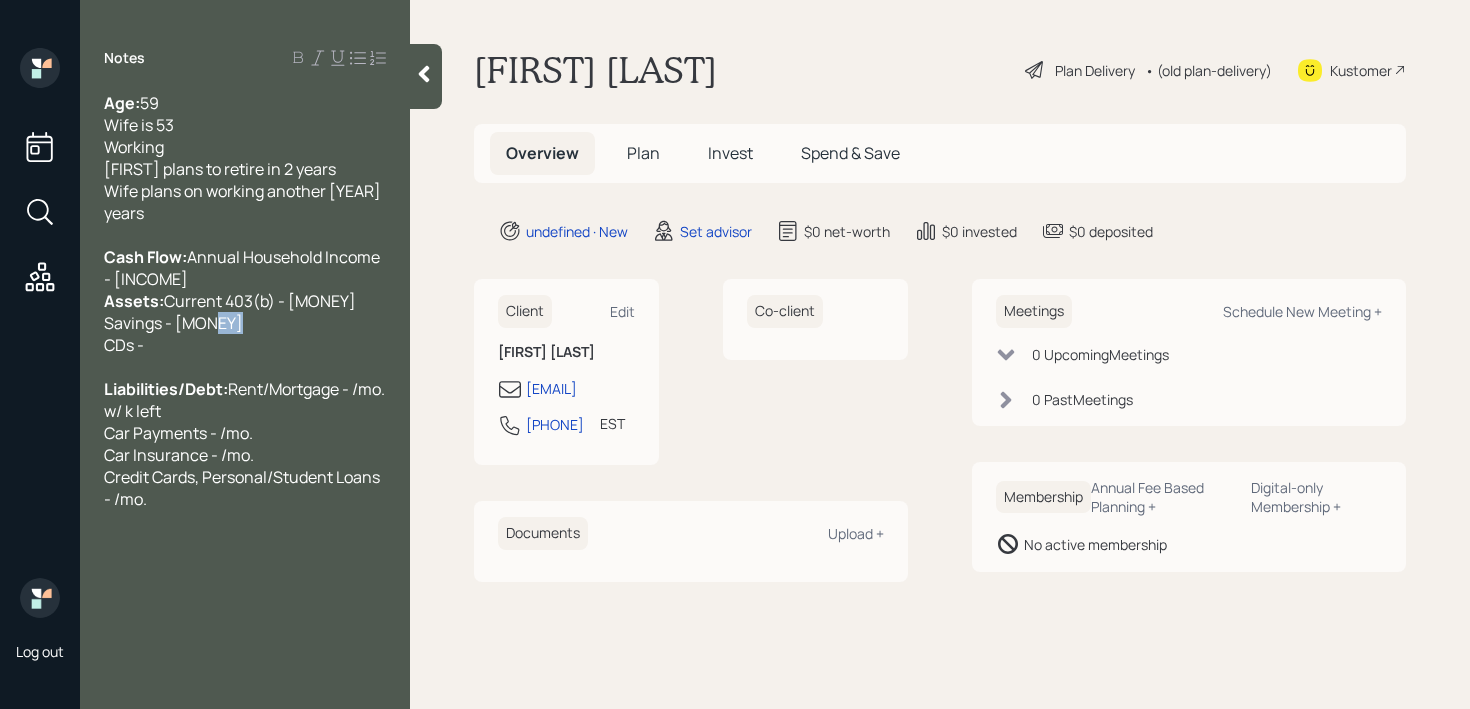 drag, startPoint x: 206, startPoint y: 389, endPoint x: 0, endPoint y: 389, distance: 206 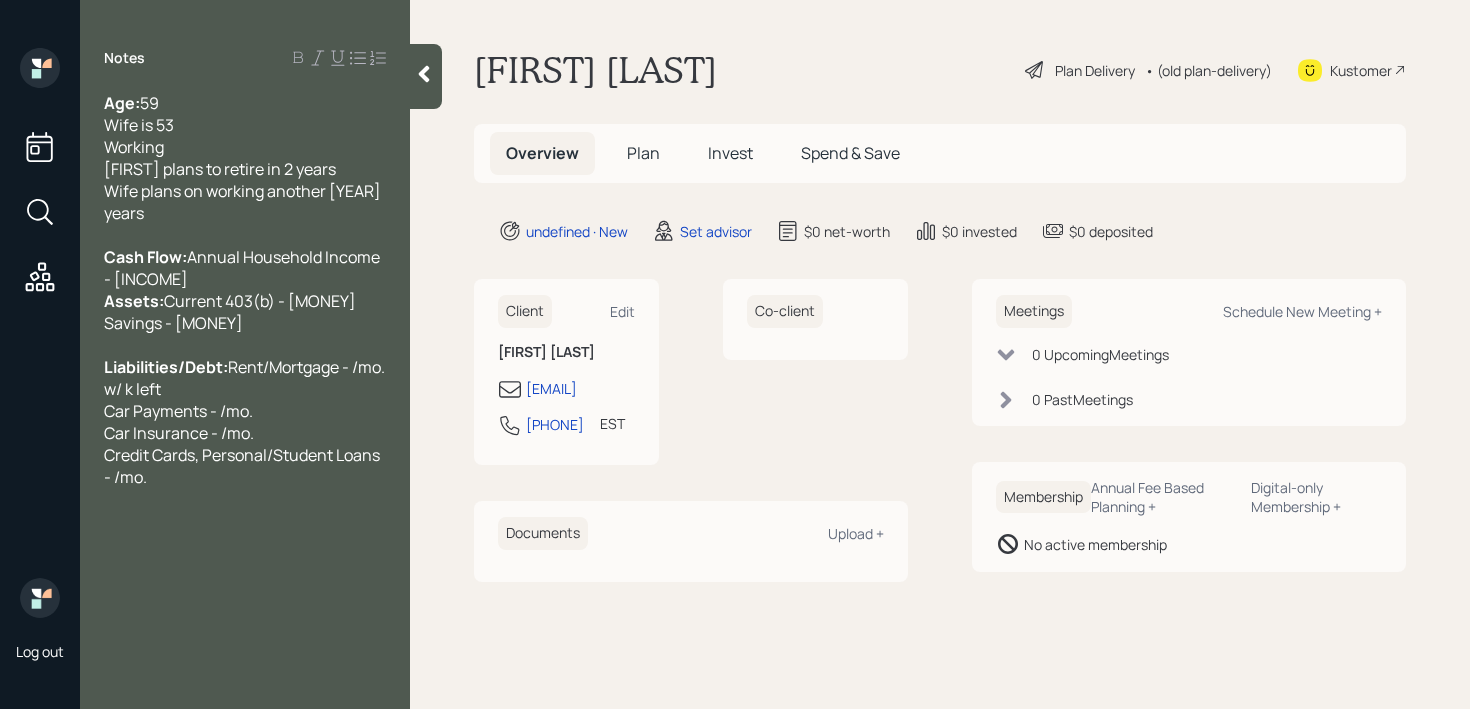 click on "Rent/Mortgage - /mo. w/ k left
Car Payments - /mo.
Car Insurance - /mo.
Credit Cards, Personal/Student Loans - /mo." at bounding box center [246, 422] 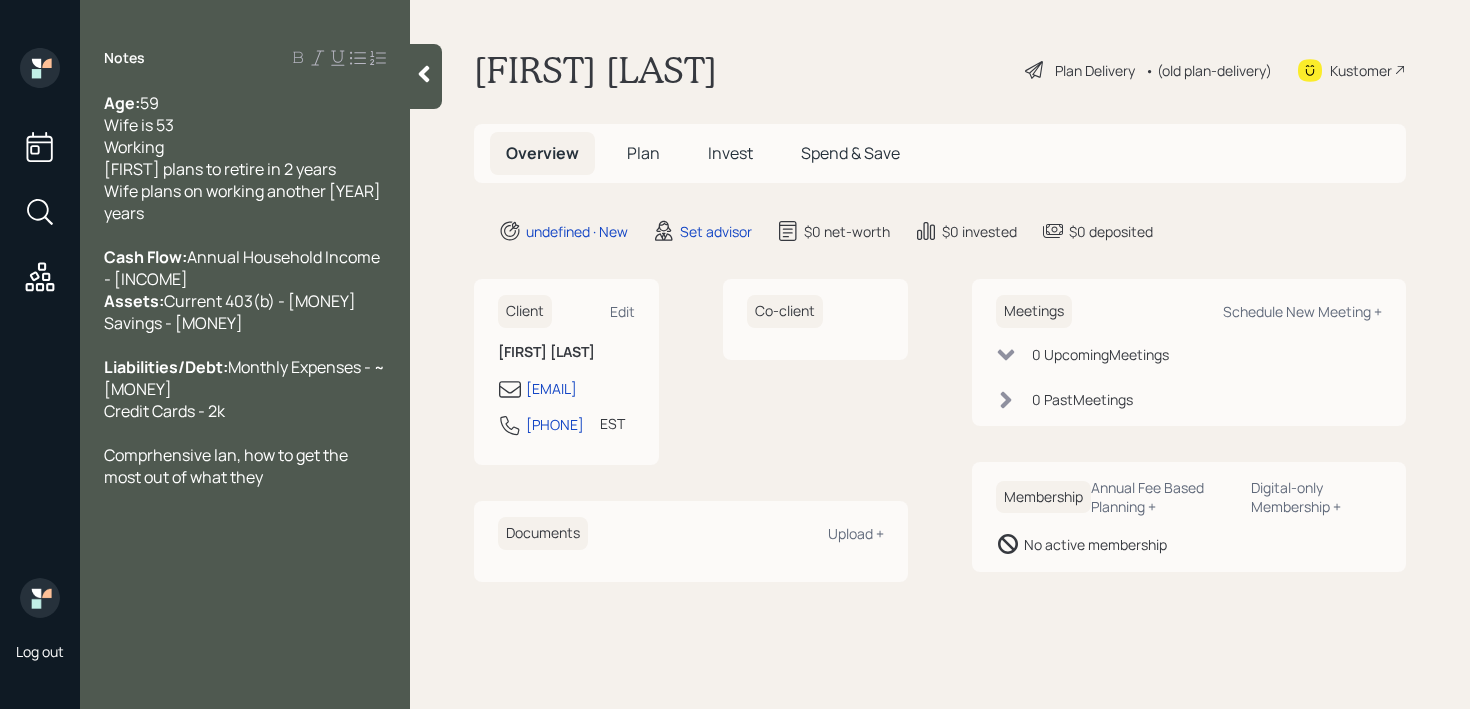 click on "Comprhensive lan, how to get the most out of what they" at bounding box center (227, 466) 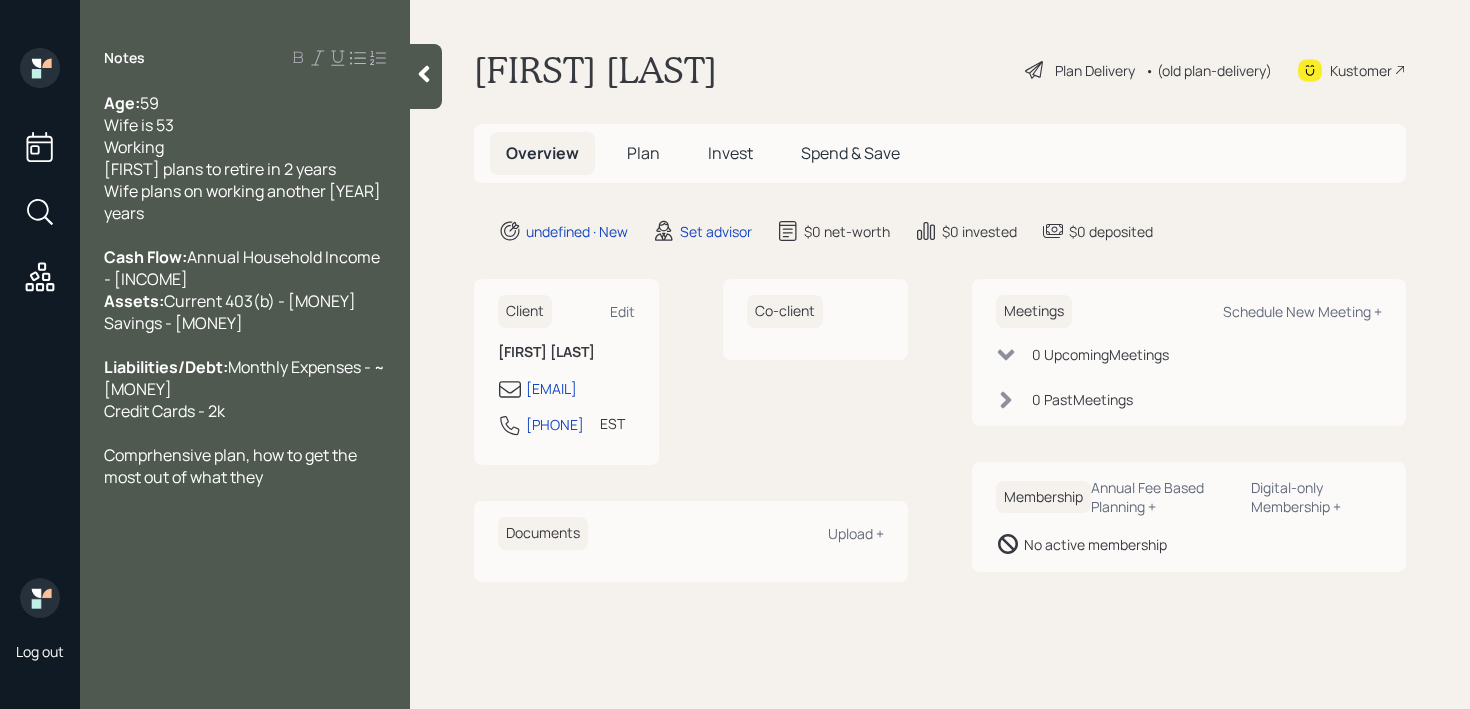 click on "Comprhensive plan, how to get the most out of what they" at bounding box center (245, 466) 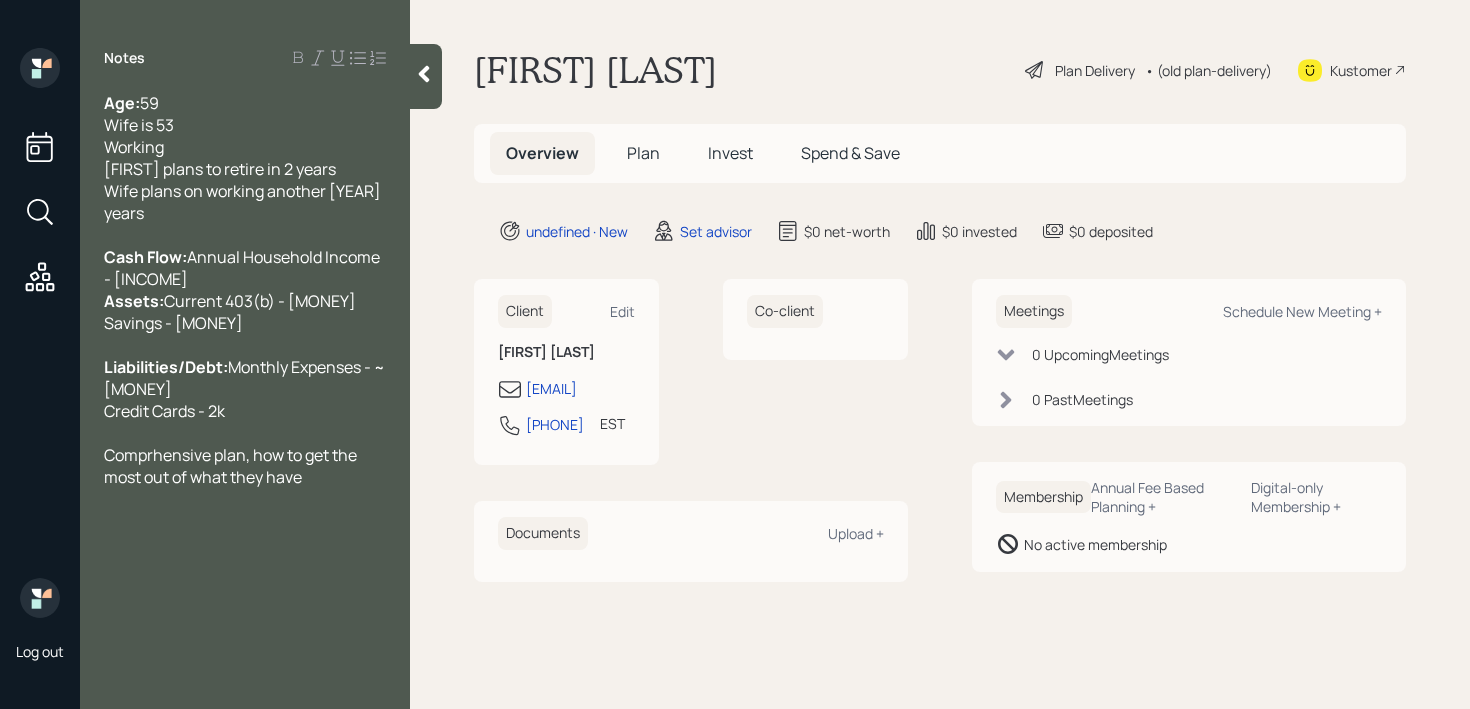click 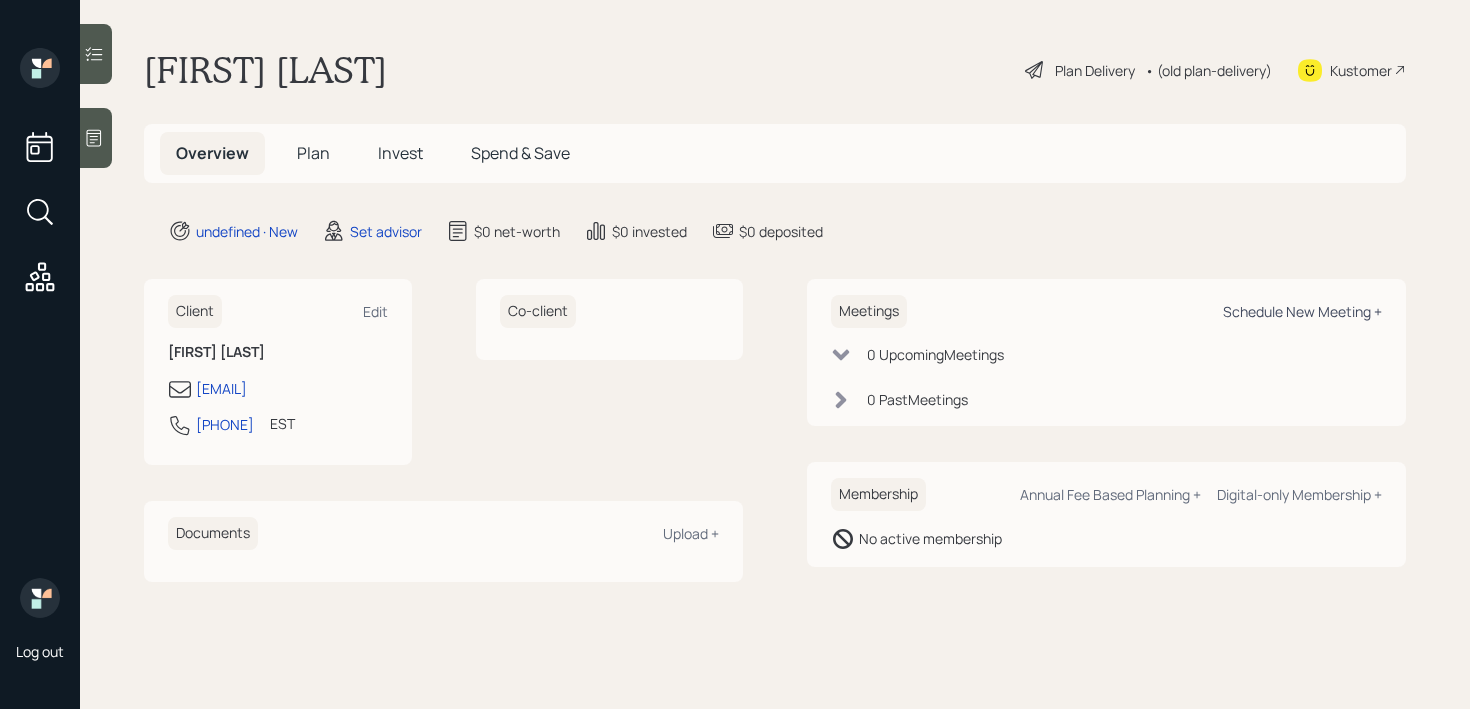 click on "Schedule New Meeting +" at bounding box center [1302, 311] 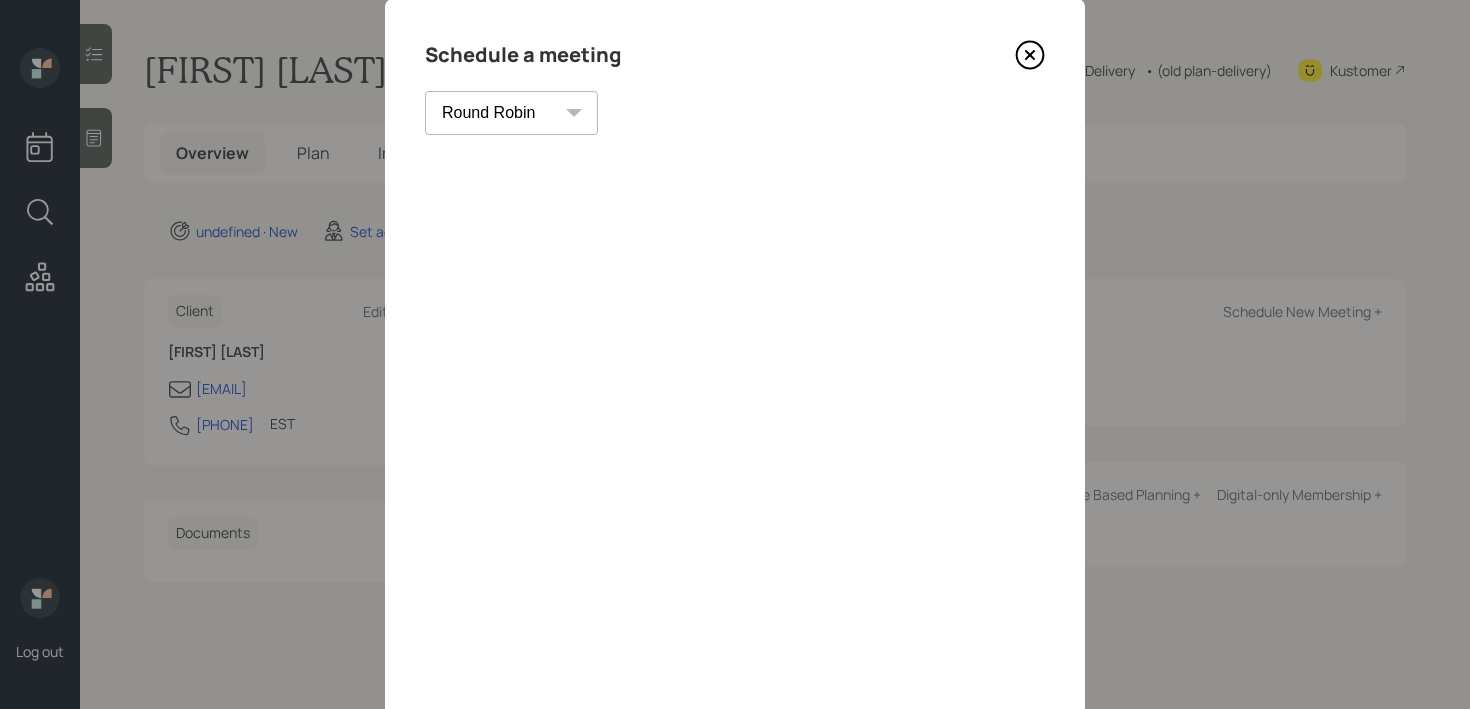 scroll, scrollTop: 55, scrollLeft: 0, axis: vertical 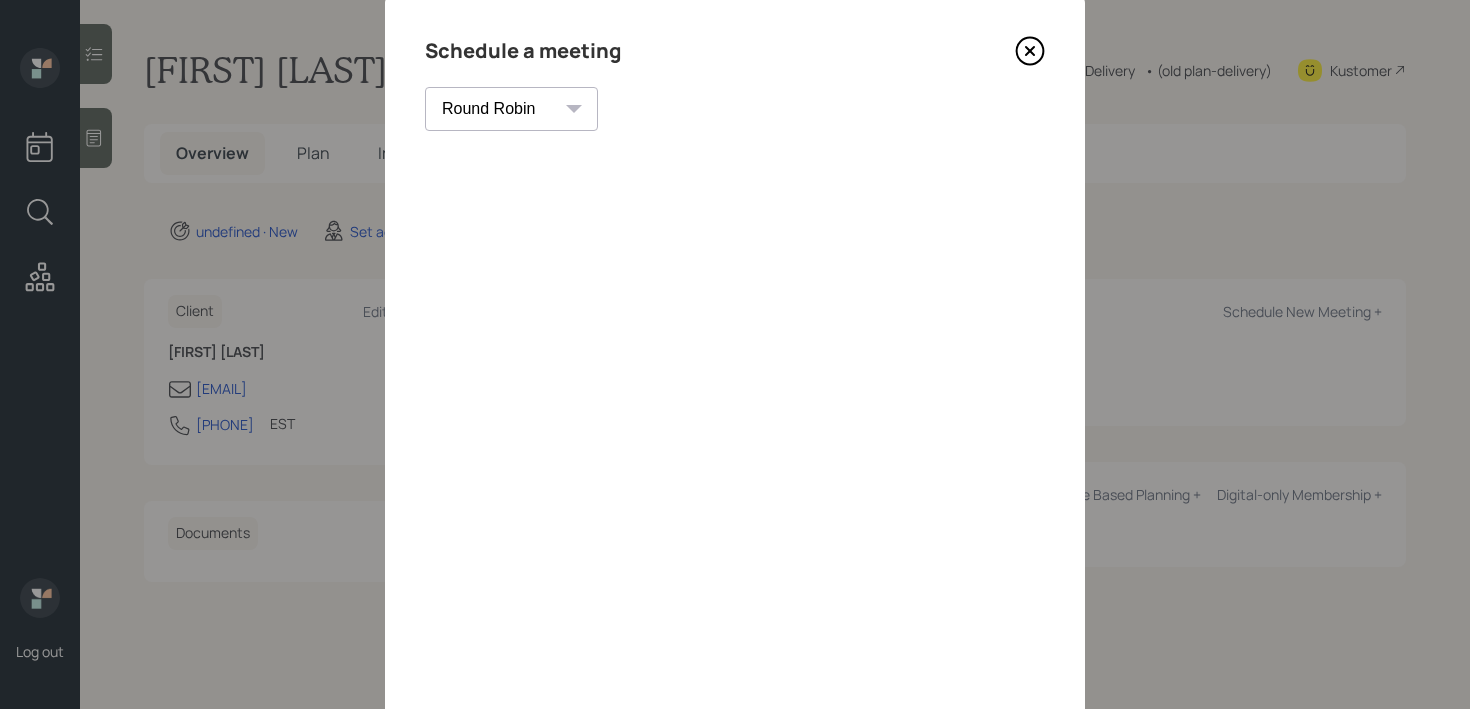 click 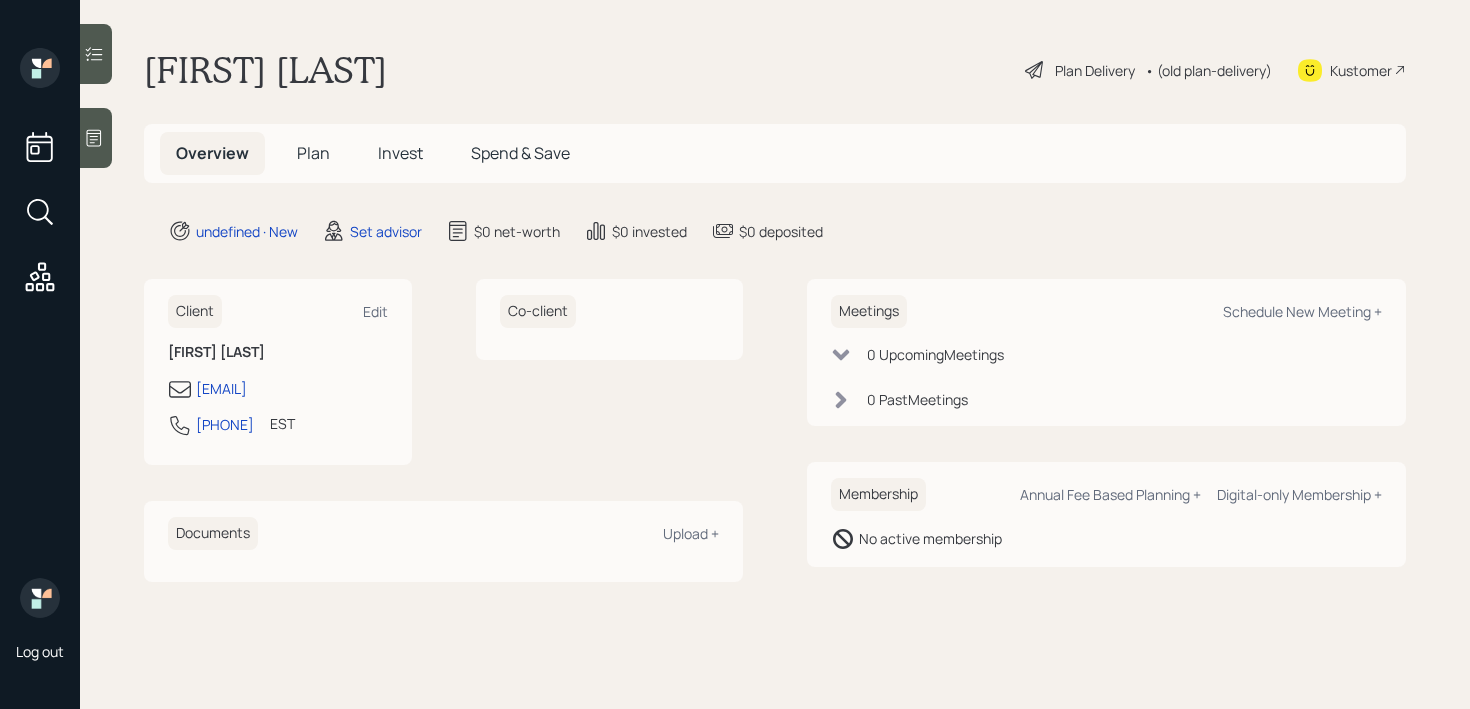click at bounding box center (96, 138) 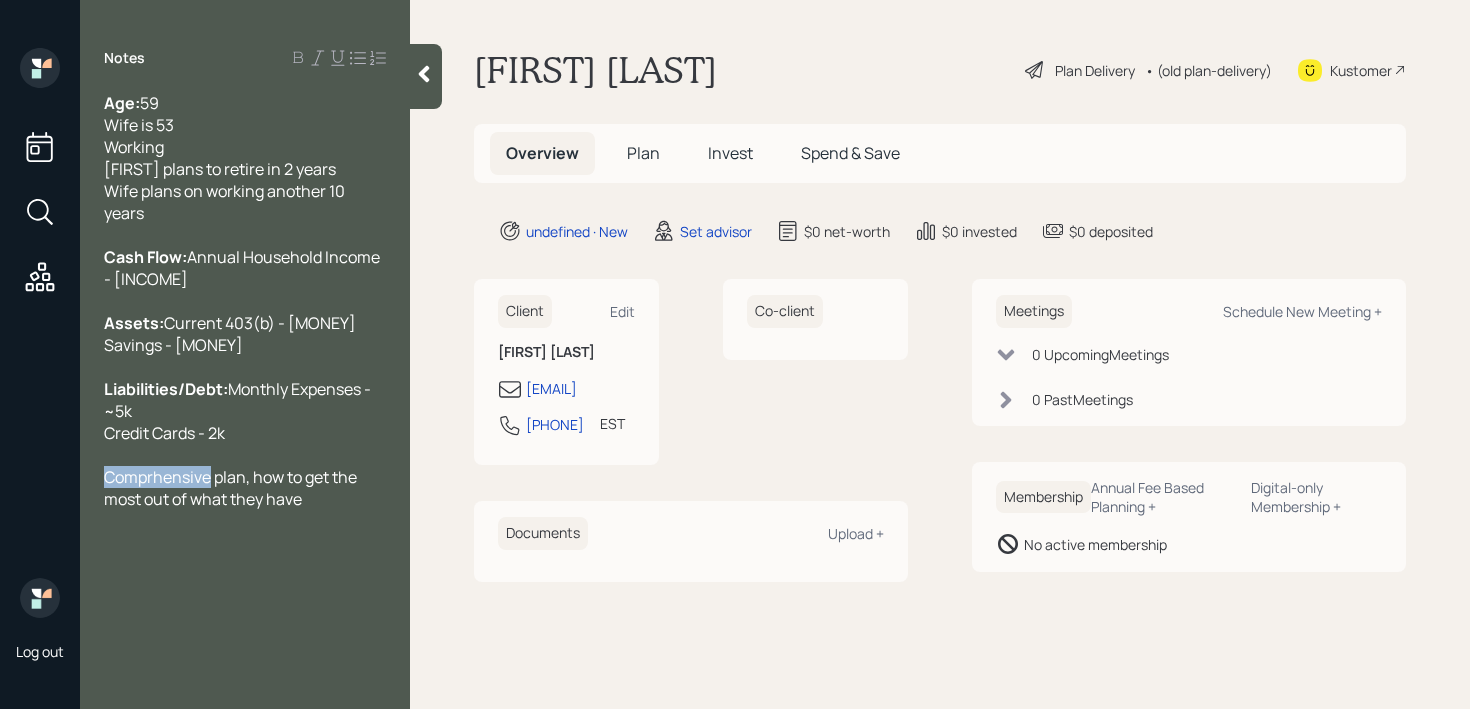 type 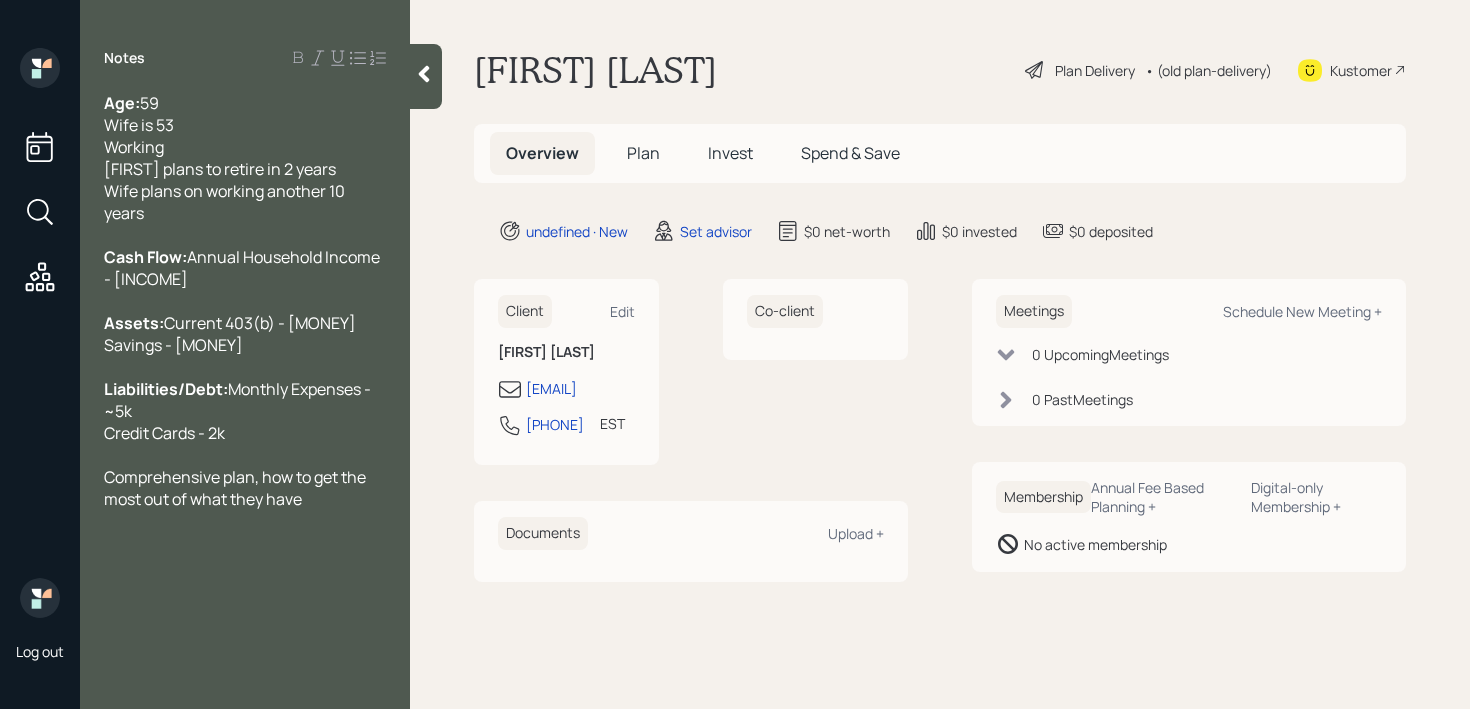 click on "Comprehensive plan, how to get the most out of what they have" at bounding box center [245, 488] 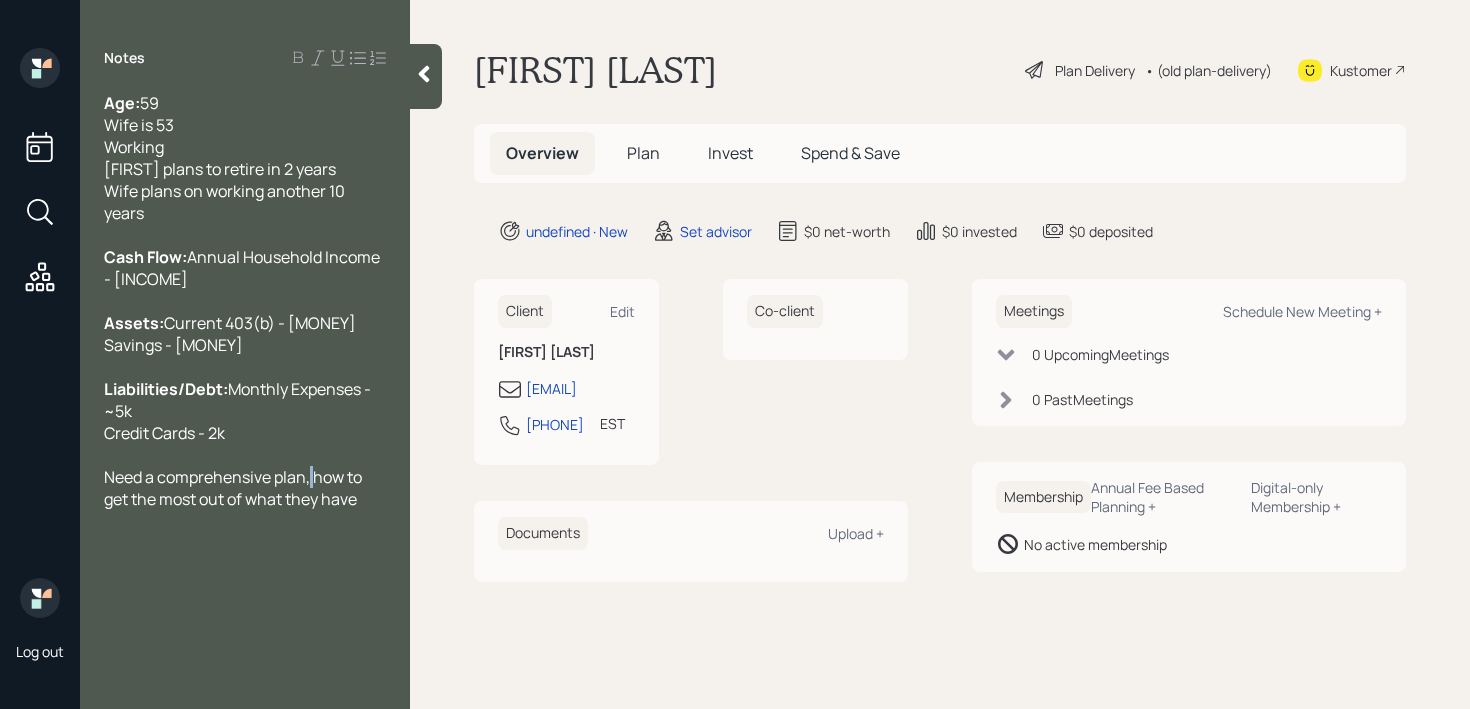 click on "Need a comprehensive plan, how to get the most out of what they have" at bounding box center (234, 488) 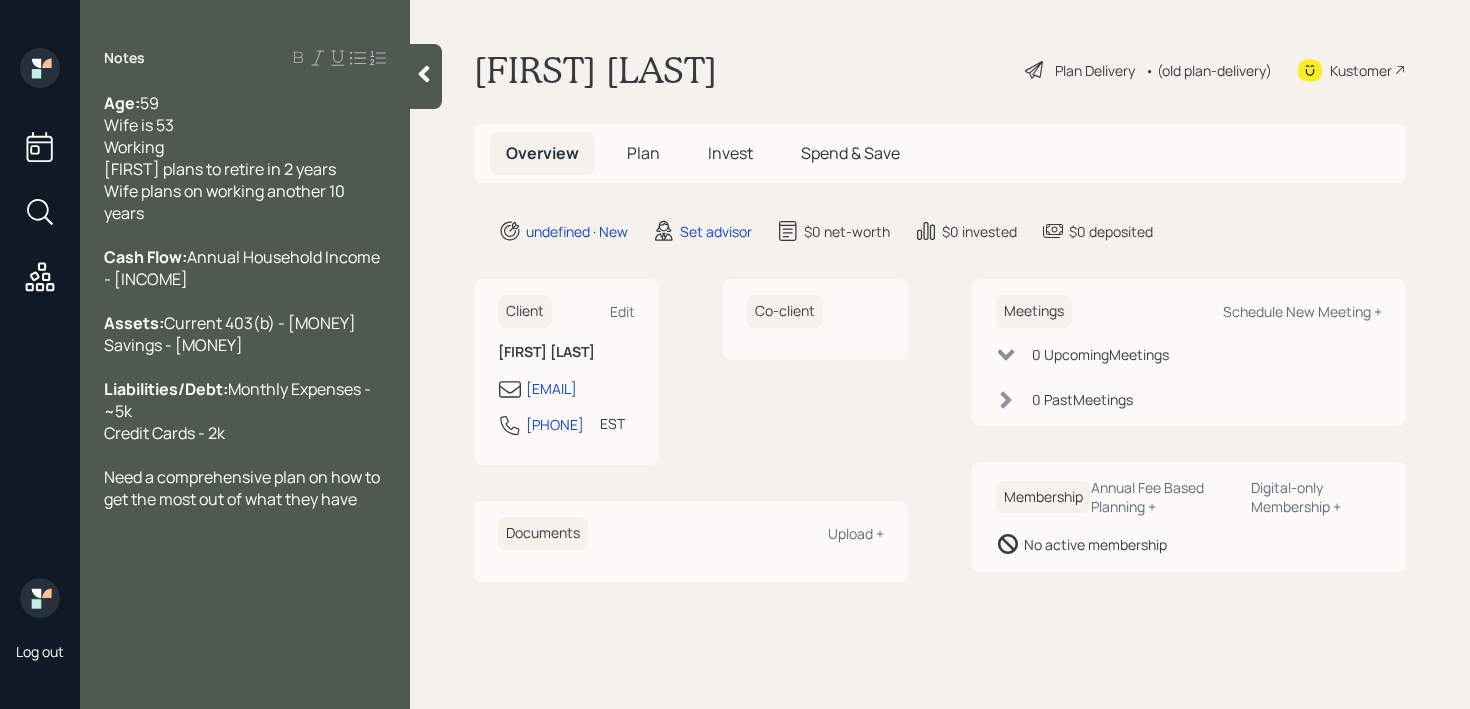 click on "Notes Age:  59
Wife is 53
Working
[FIRST] plans to retire in 2 years
Wife plans on working another 10 years Cash Flow:
Annual Household Income - [INCOME] Assets:
Current 403(b) - [MONEY]
Savings - [MONEY] Liabilities/Debt:
Monthly Expenses - ~[MONEY]
Credit Cards - [MONEY] Need a comprehensive plan on how to get the most out of what they have" at bounding box center (245, 366) 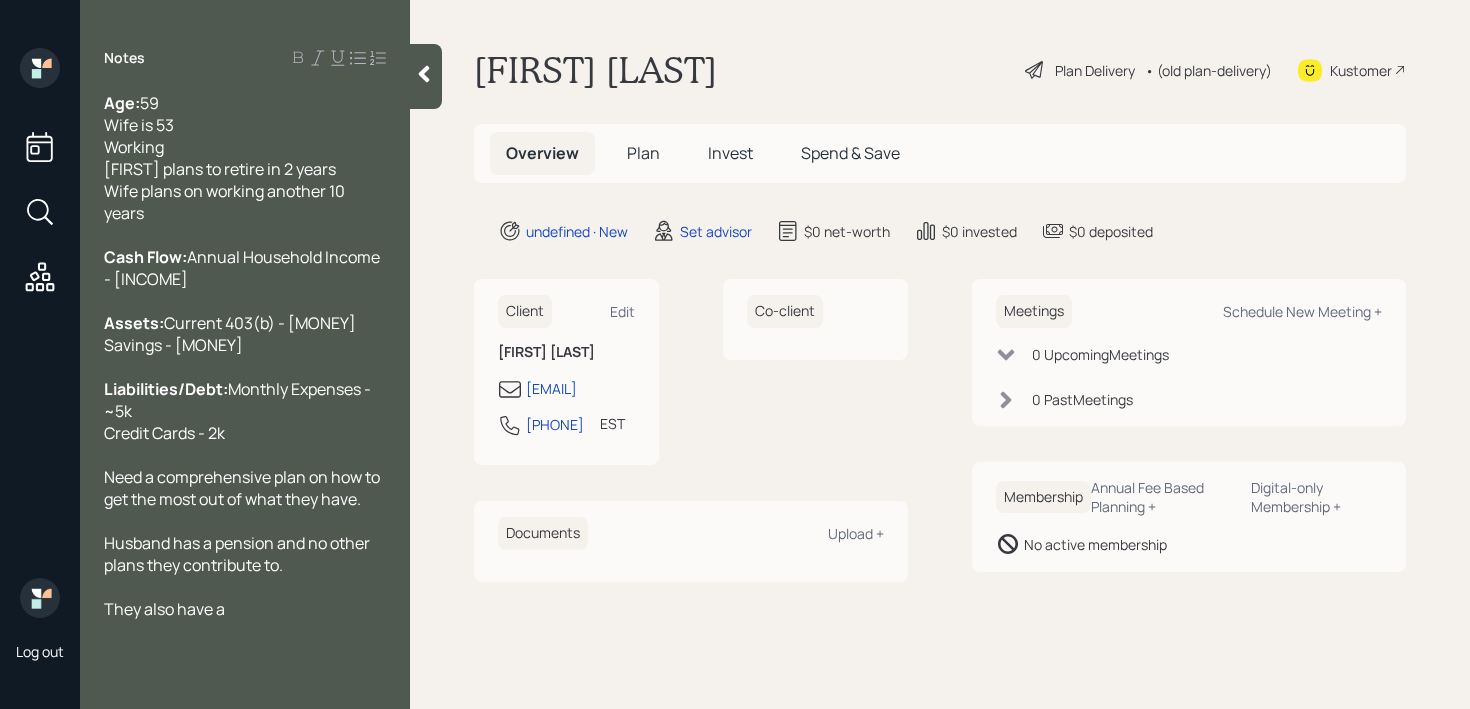 click at bounding box center [245, 587] 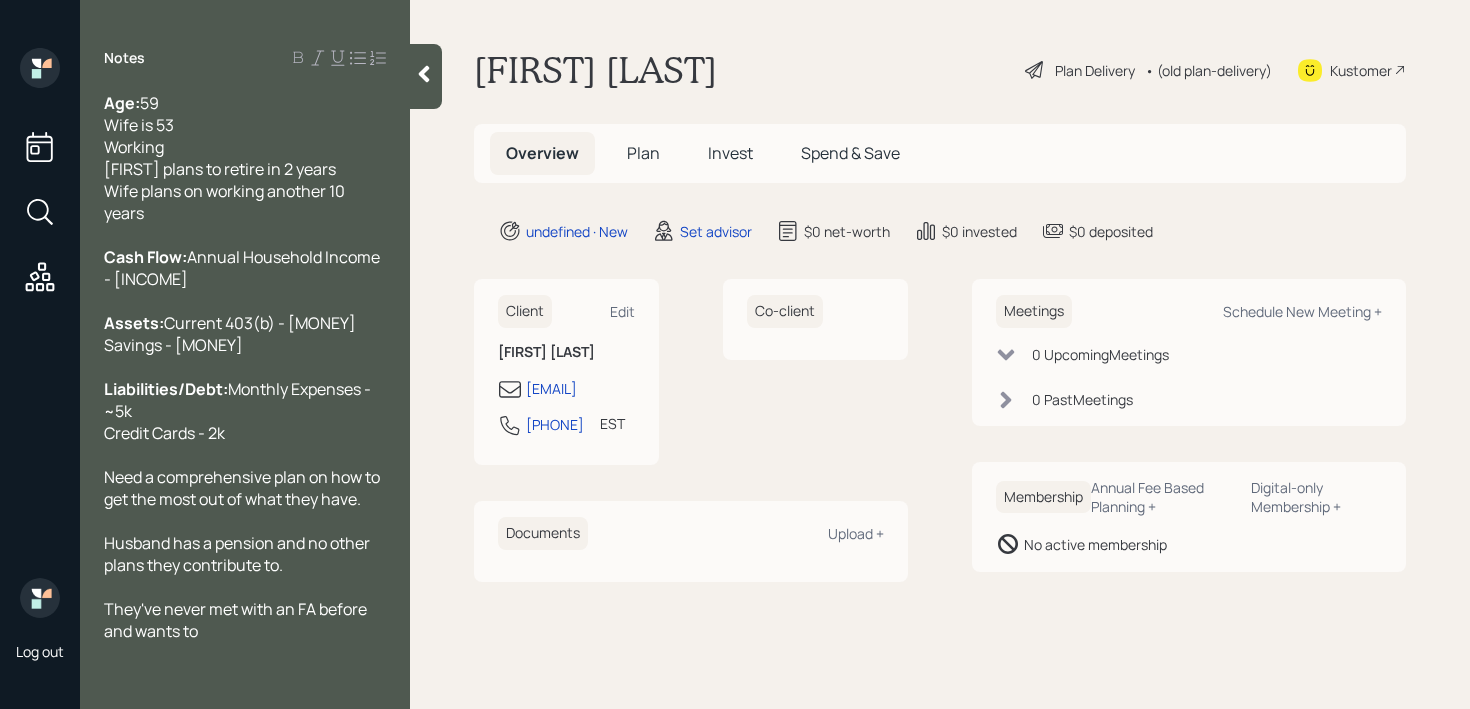 click on "Age: [AGE]
Wife is [AGE]
Working
[FIRST] plans to retire in [YEAR] years
Wife plans on working another [YEAR] years" at bounding box center [245, 158] 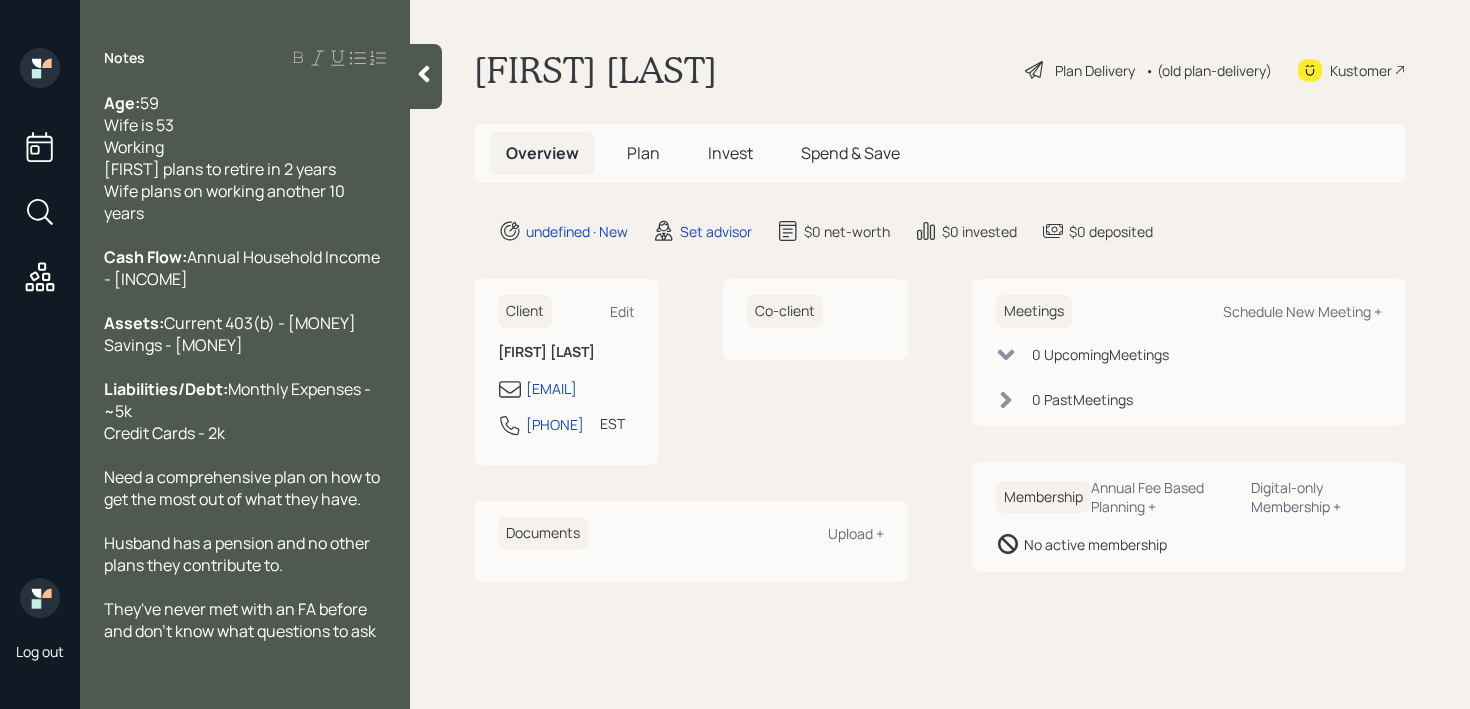 scroll, scrollTop: 44, scrollLeft: 0, axis: vertical 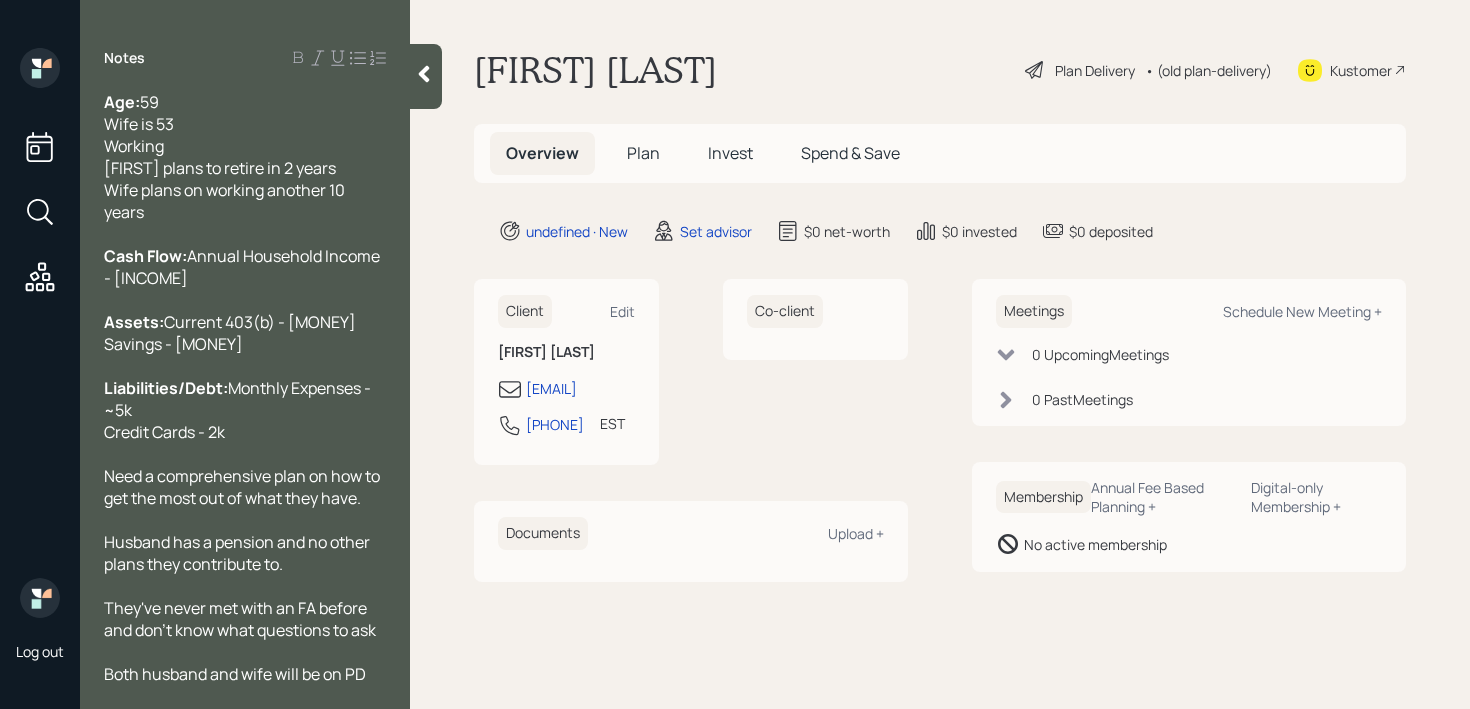 click at bounding box center (426, 76) 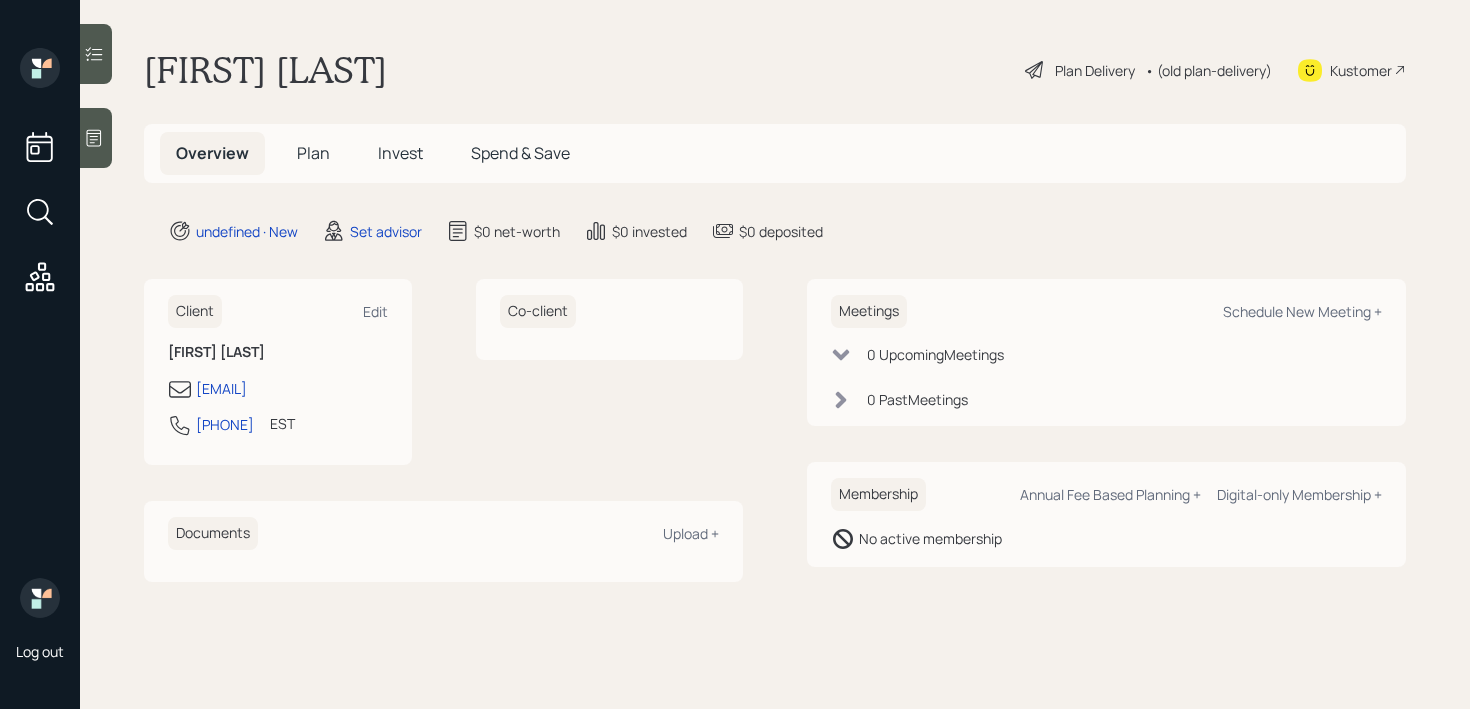 click on "[FIRST] [LAST] Plan Delivery • (old plan-delivery) Kustomer Overview Plan Invest Spend & Save undefined ·
New Set advisor $0 net-worth $0 invested $0 deposited Client Edit [FIRST] [LAST] [EMAIL] [PHONE] EST Currently 1:07 PM Co-client Documents Upload + Meetings Schedule New Meeting + 0   Upcoming  Meeting s 0   Past  Meeting s Membership Annual Fee Based Planning + Digital-only Membership + No active membership" at bounding box center (775, 354) 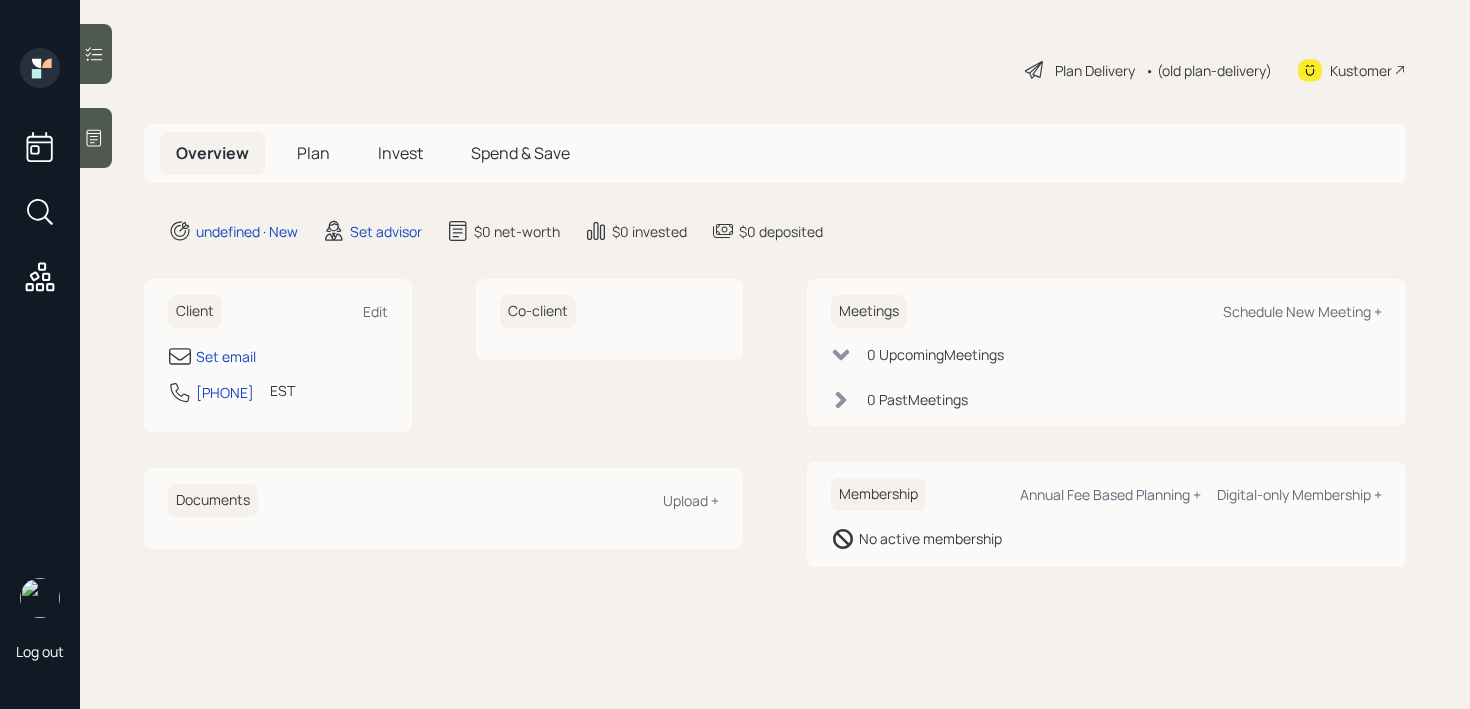 scroll, scrollTop: 0, scrollLeft: 0, axis: both 